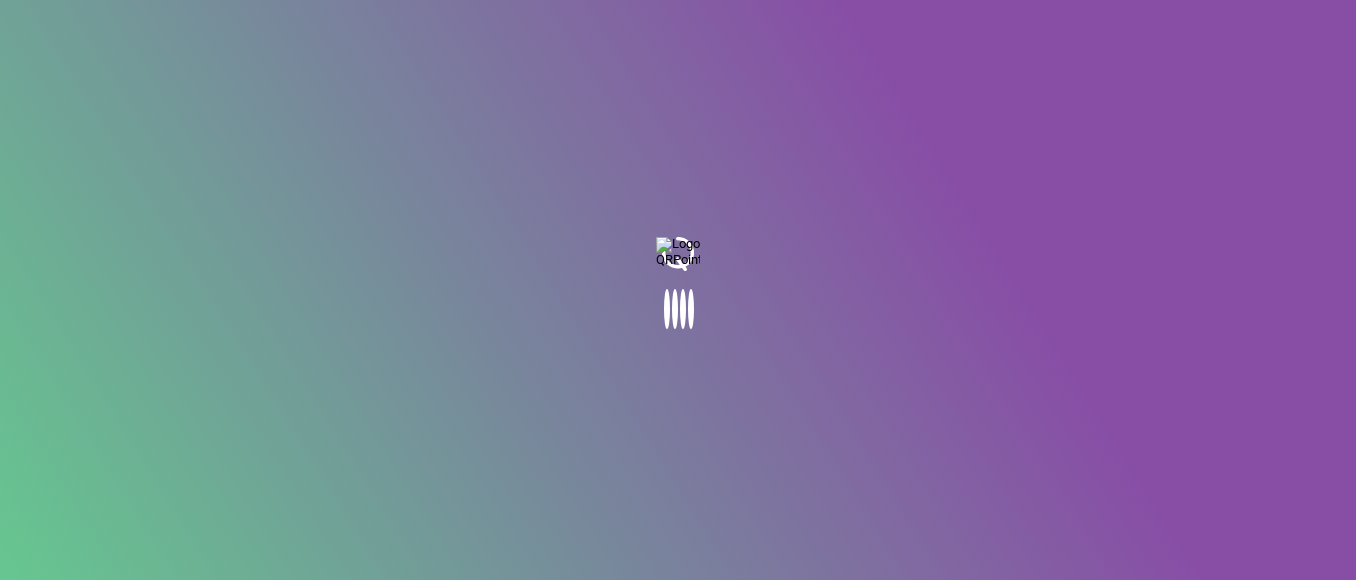scroll, scrollTop: 0, scrollLeft: 0, axis: both 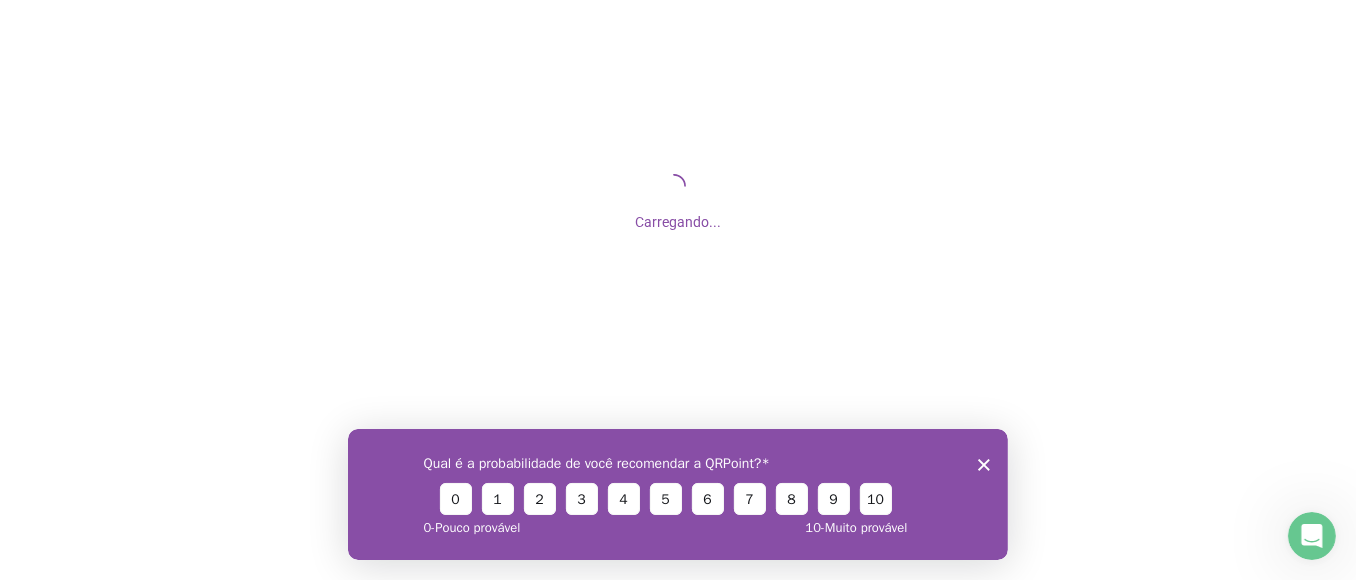 click 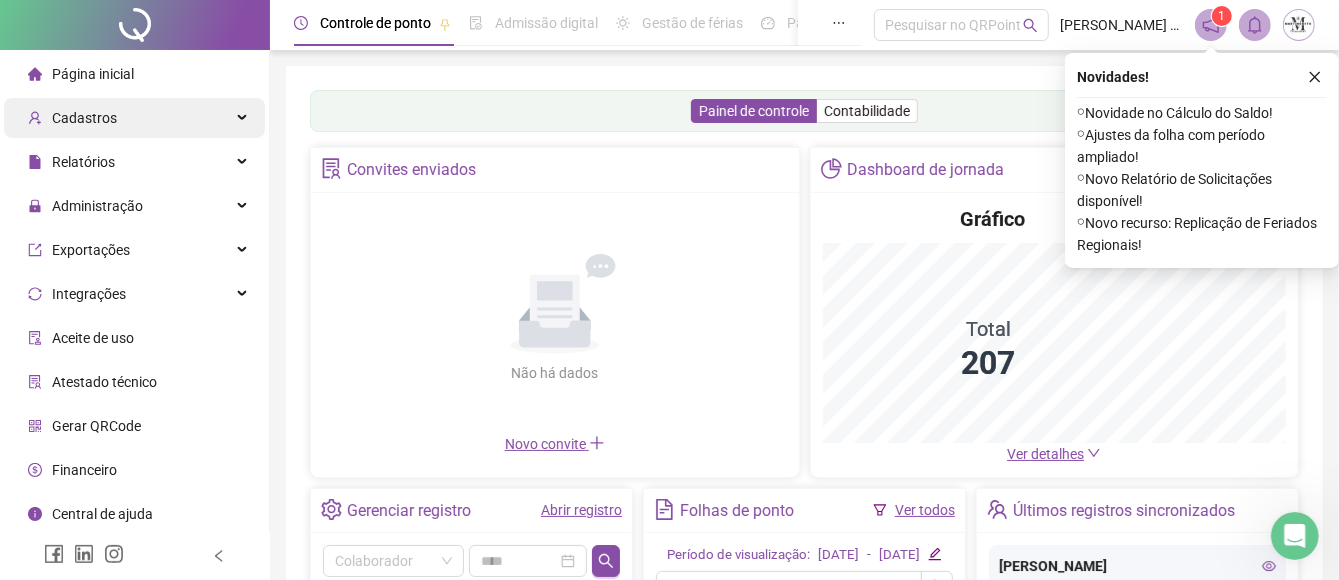 click on "Cadastros" at bounding box center [134, 118] 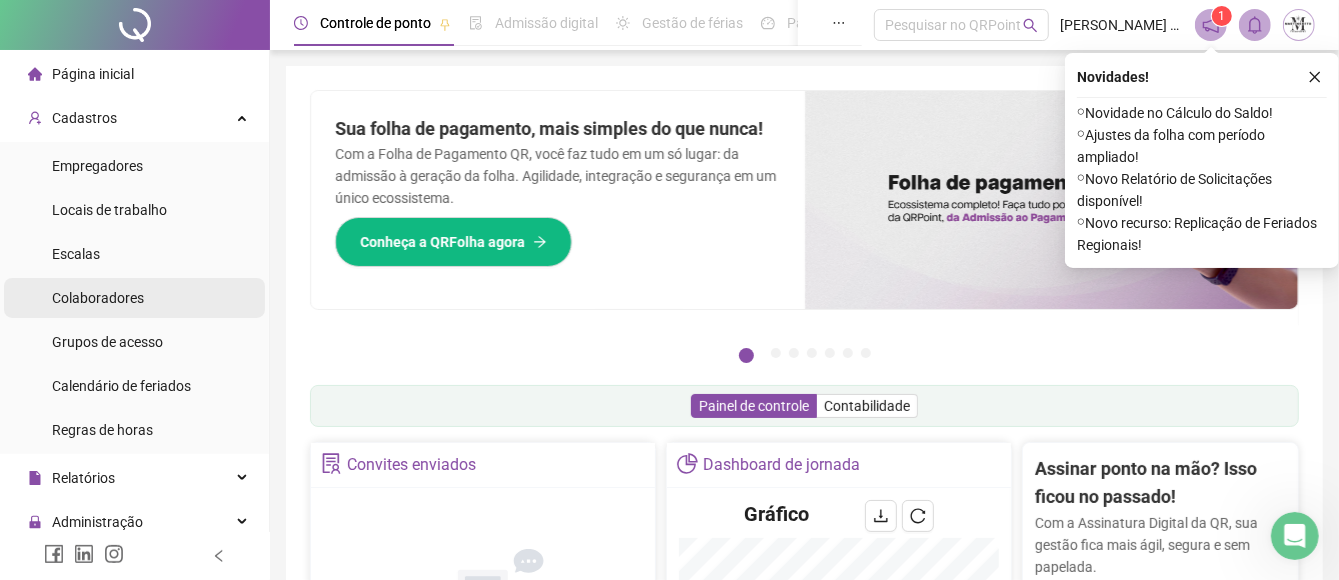 drag, startPoint x: 144, startPoint y: 311, endPoint x: 155, endPoint y: 306, distance: 12.083046 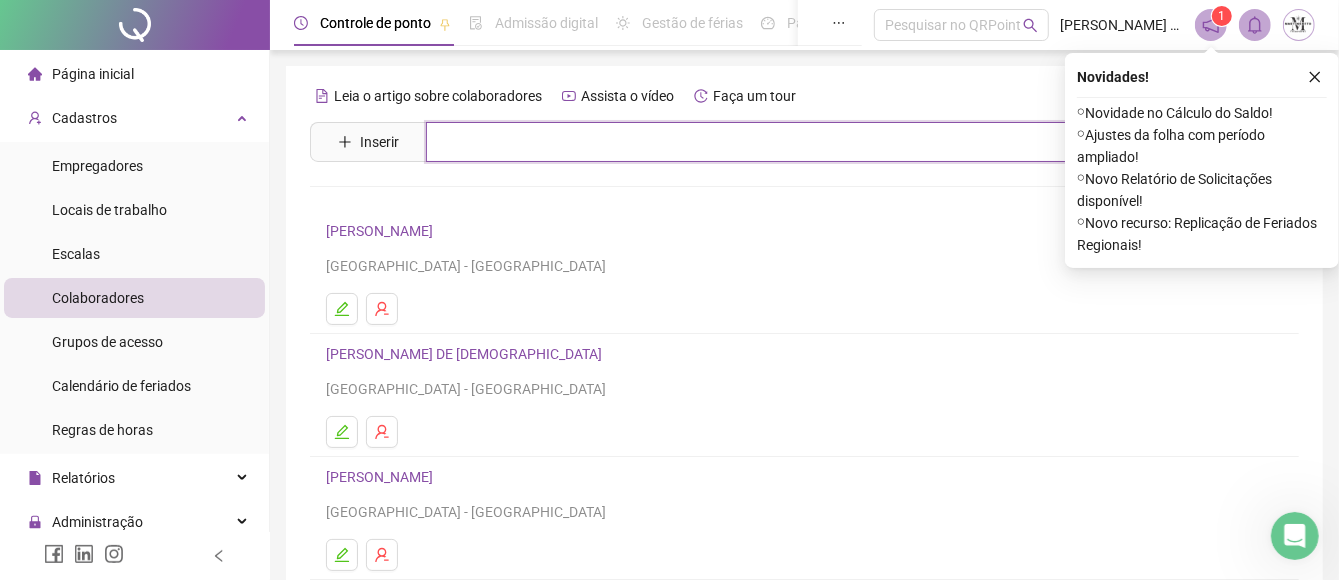 click at bounding box center [819, 142] 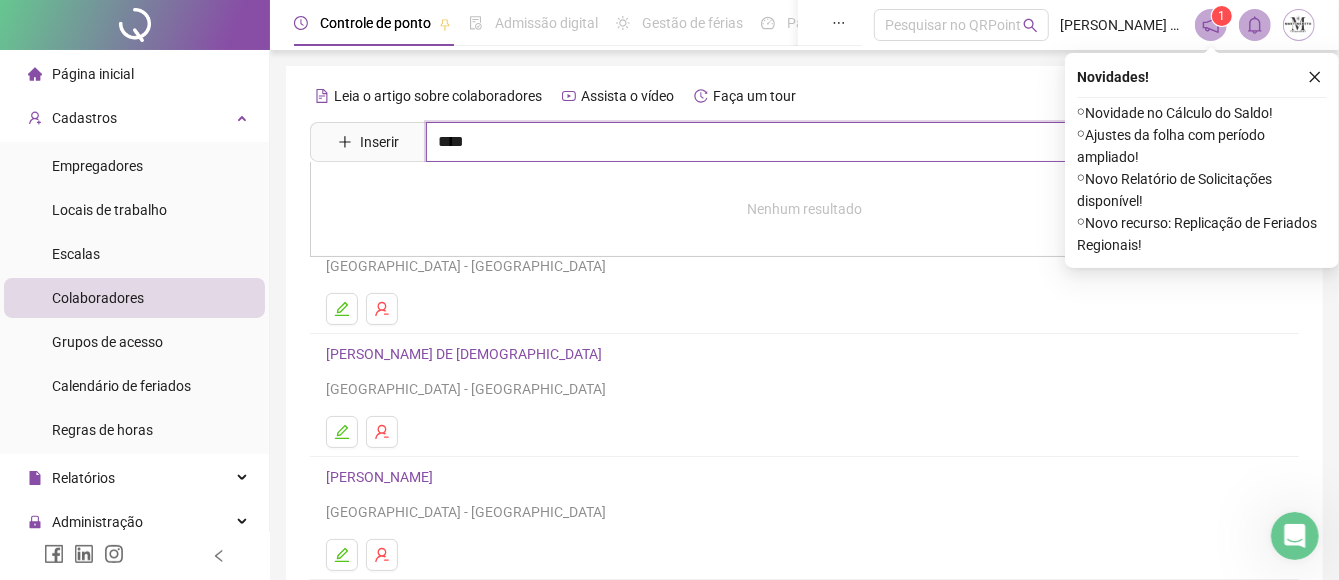 type on "****" 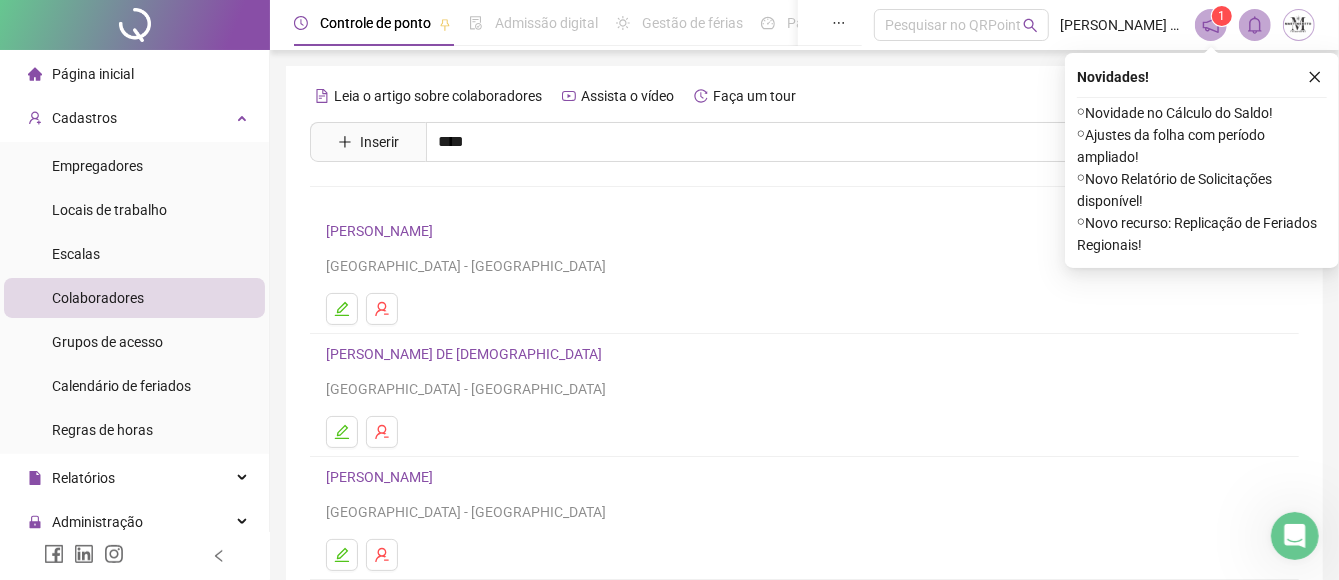 click on "[PERSON_NAME]" at bounding box center (400, 201) 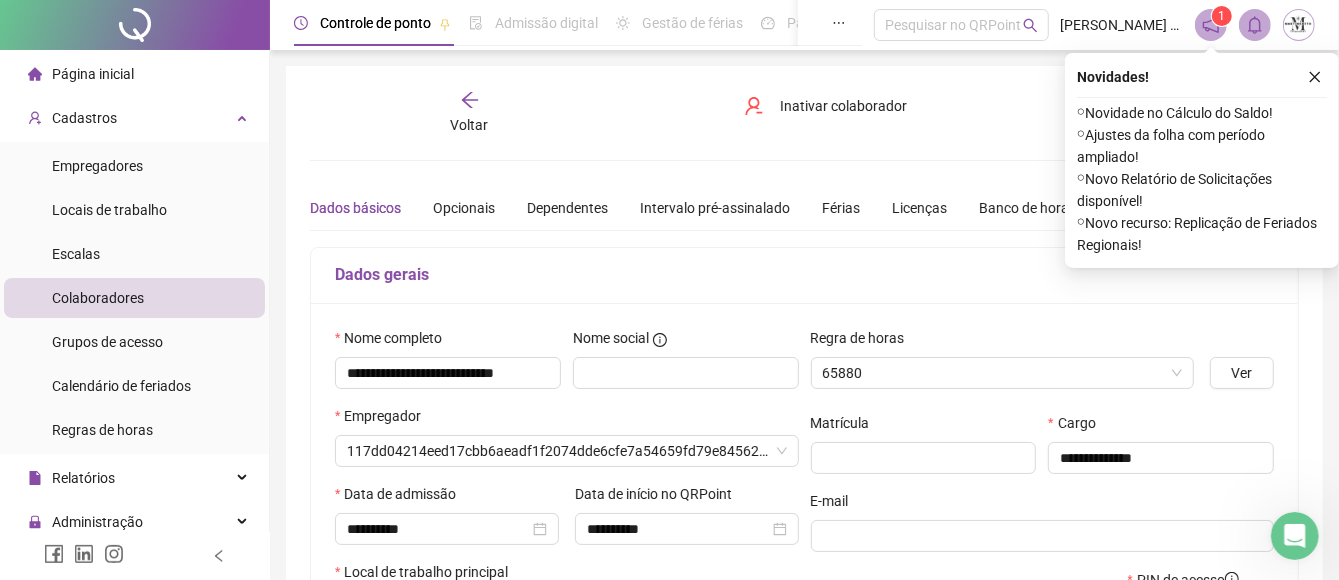 type on "**********" 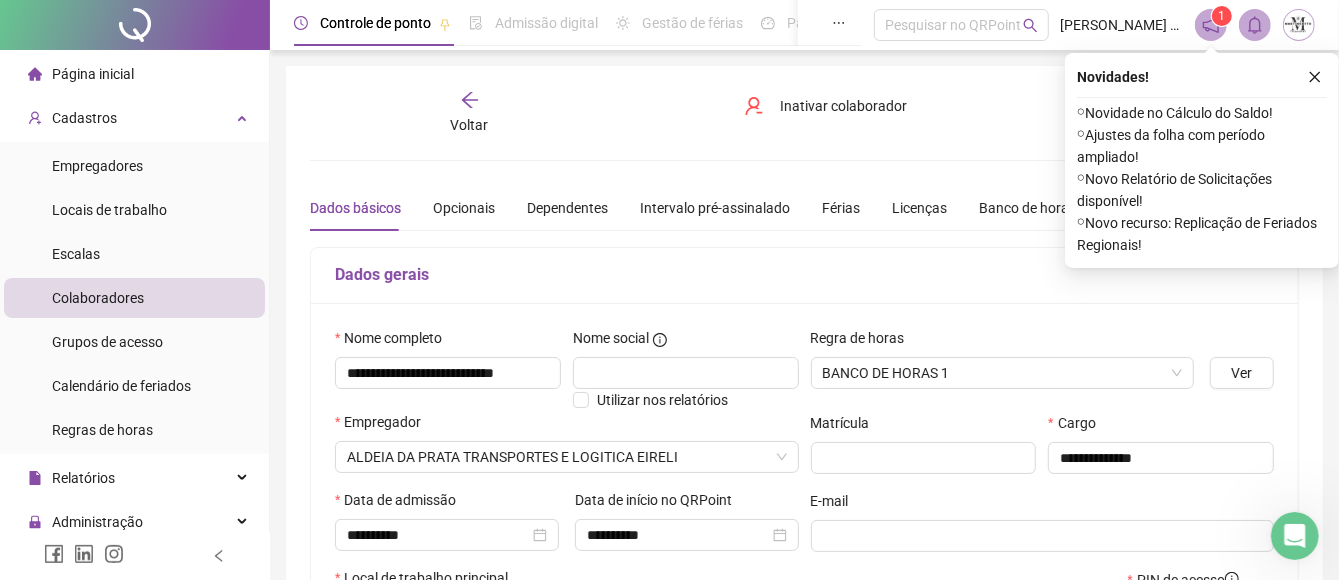 scroll, scrollTop: 147, scrollLeft: 0, axis: vertical 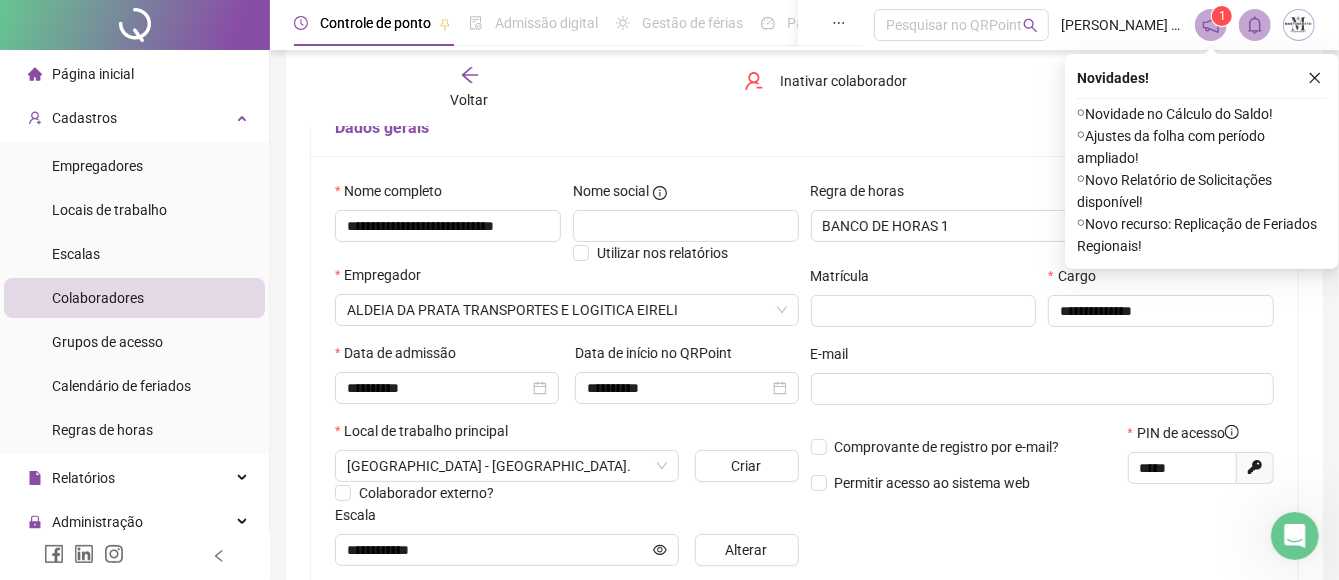 click 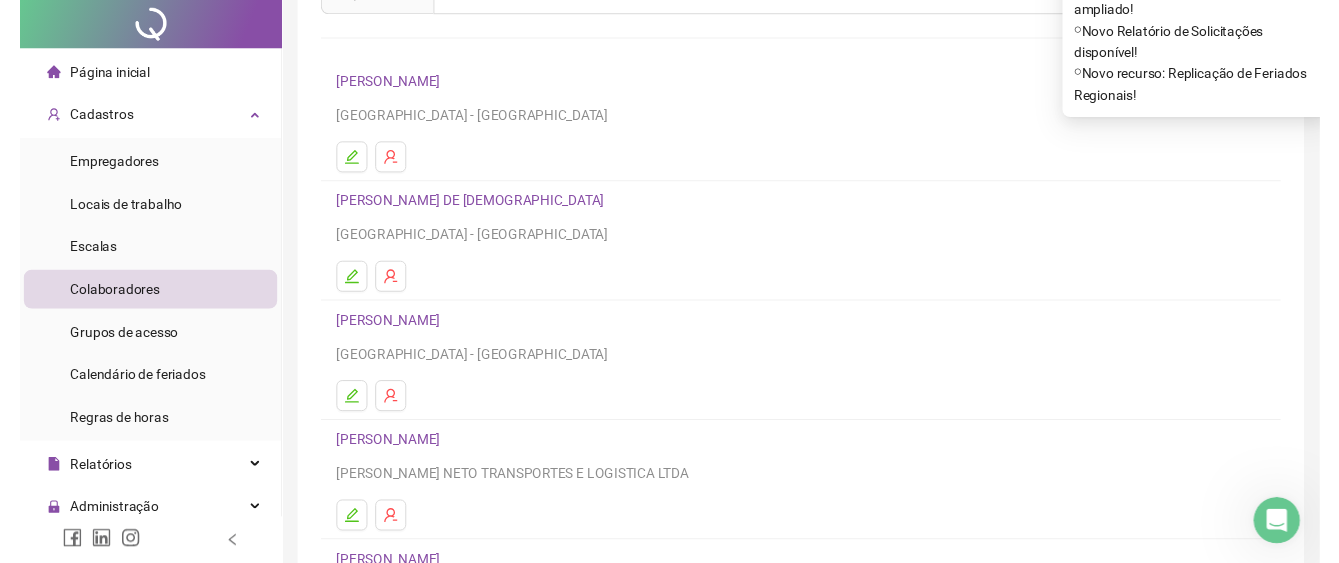 scroll, scrollTop: 0, scrollLeft: 0, axis: both 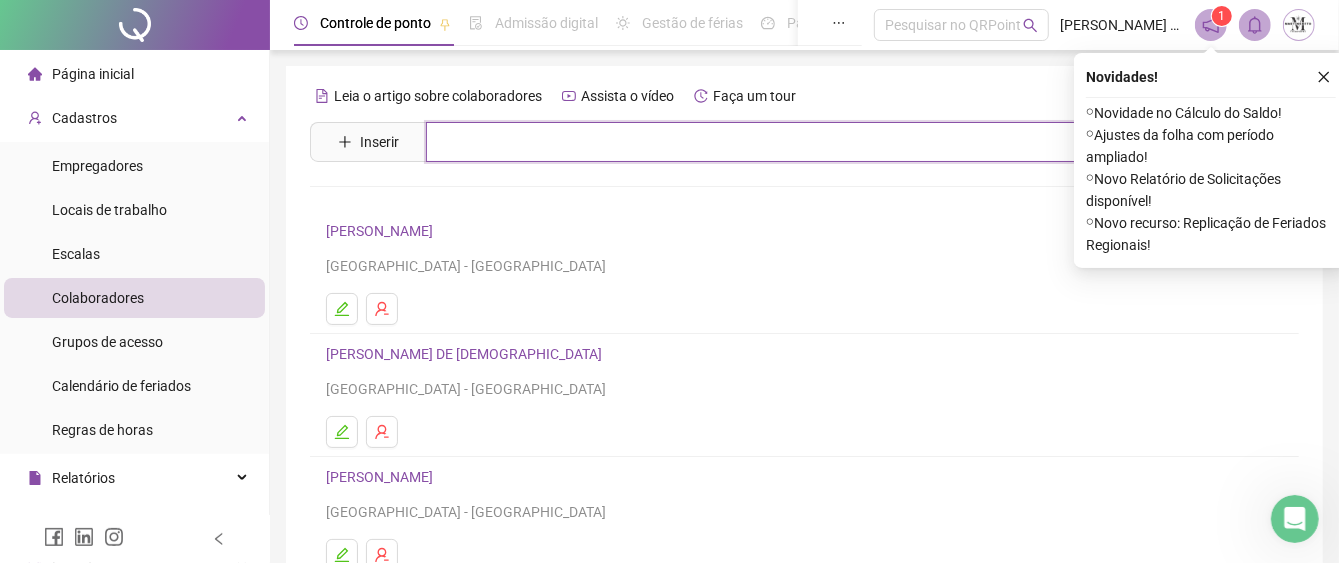 click on "Inserir" at bounding box center (784, 142) 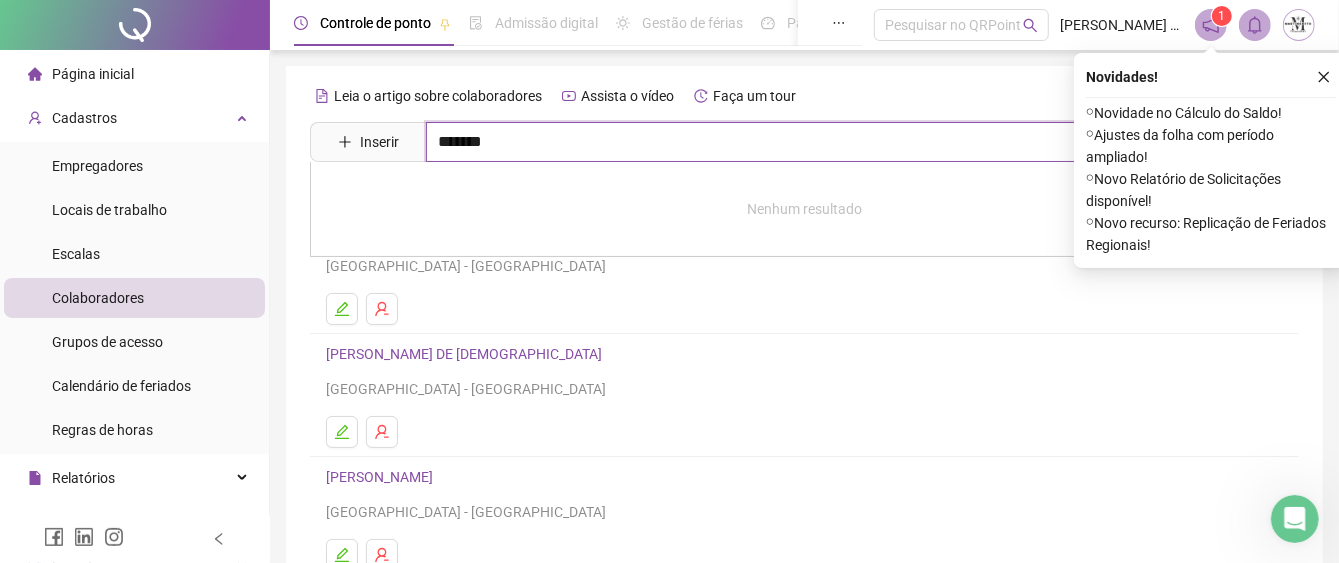 type on "*******" 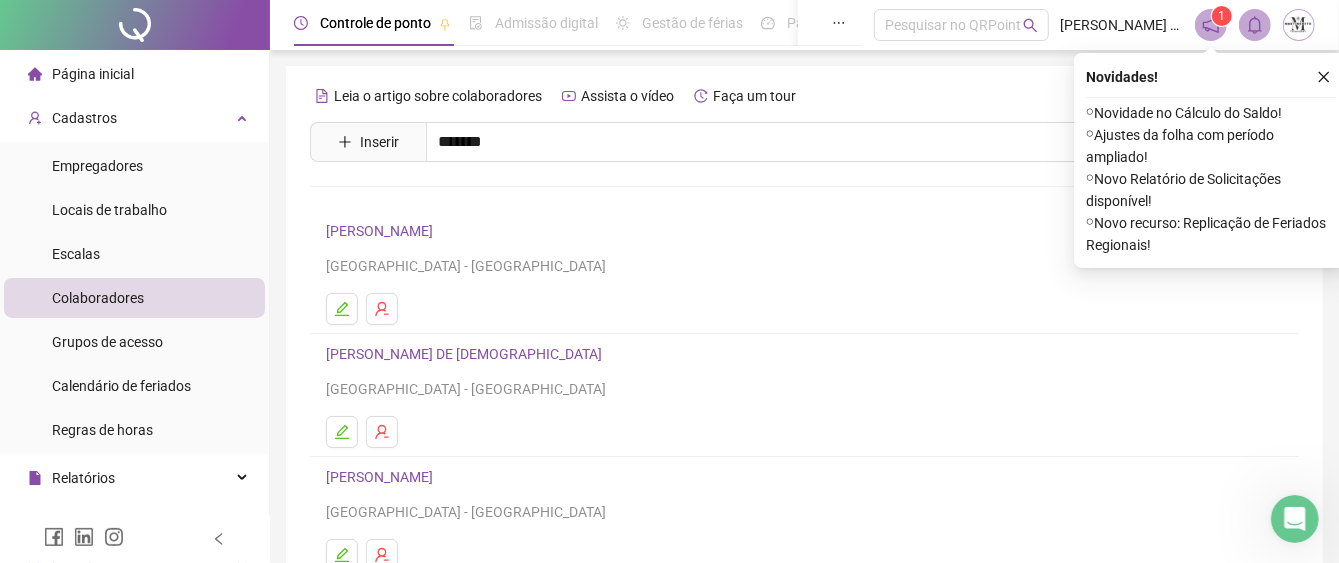 click on "[PERSON_NAME]" at bounding box center [400, 201] 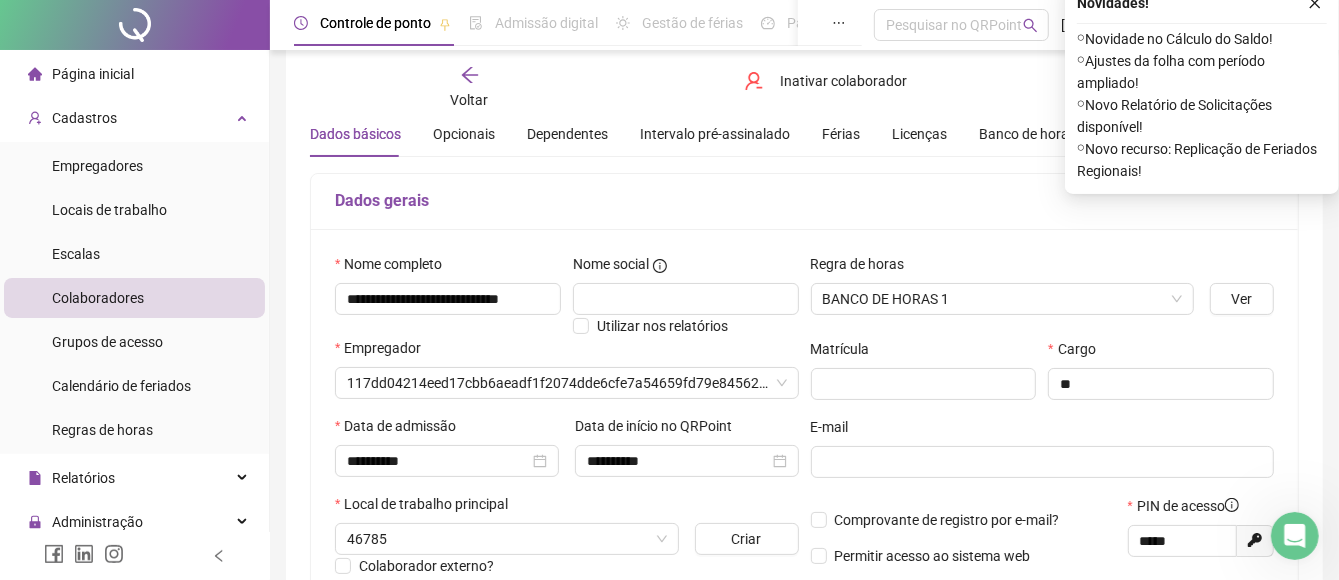scroll, scrollTop: 147, scrollLeft: 0, axis: vertical 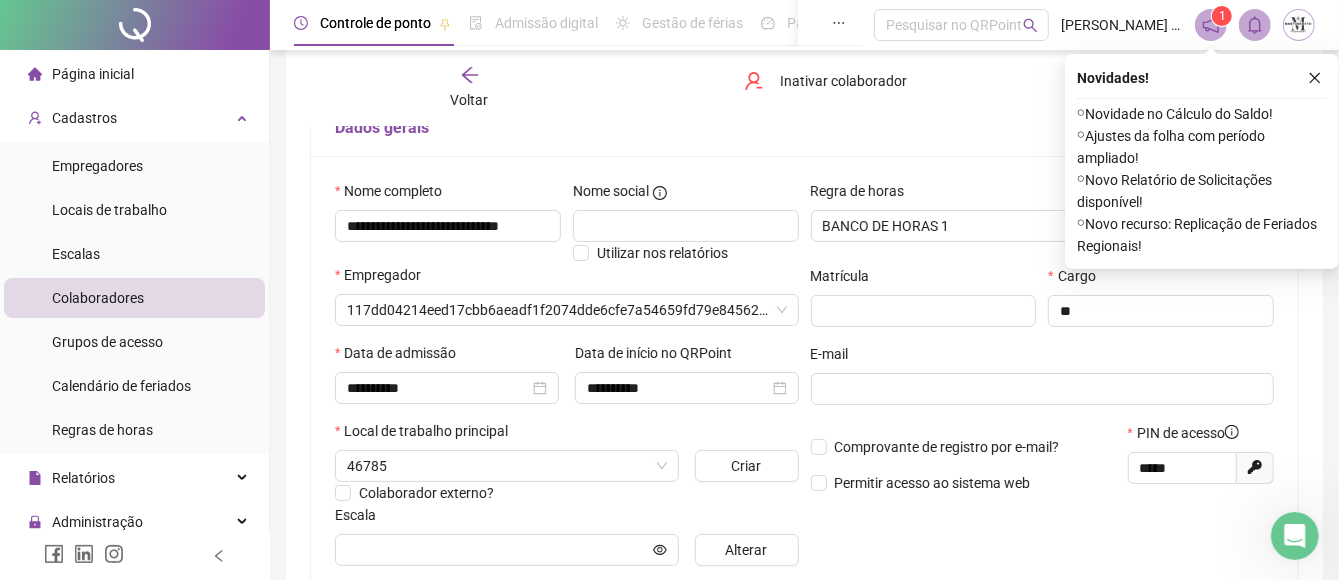 type on "******" 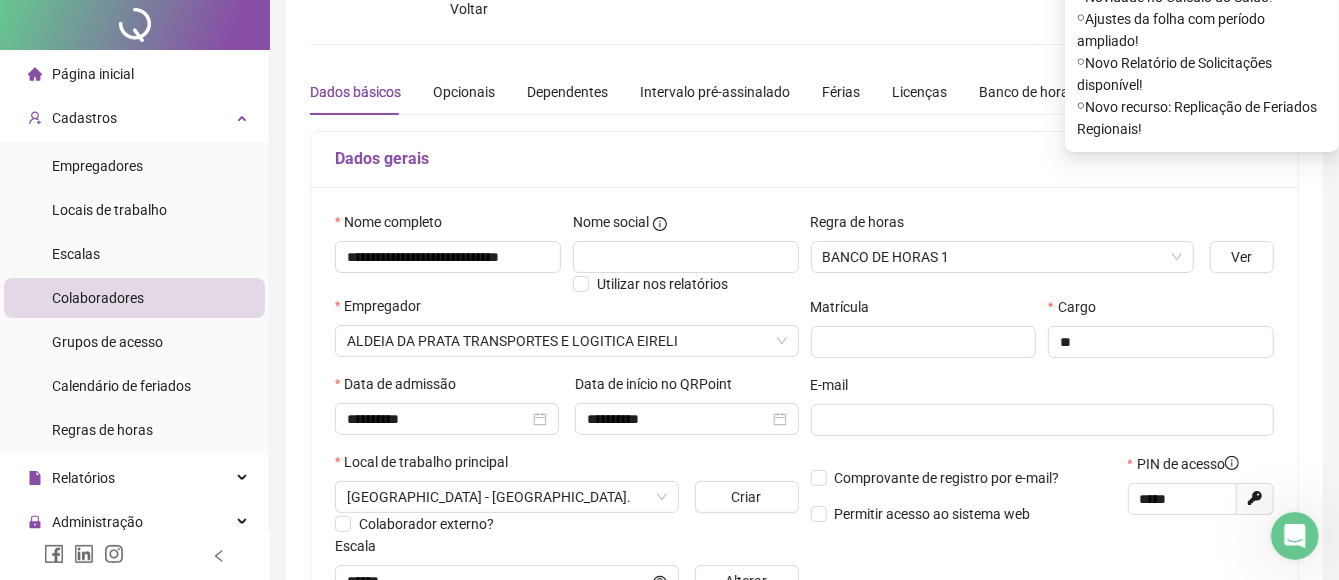 scroll, scrollTop: 0, scrollLeft: 0, axis: both 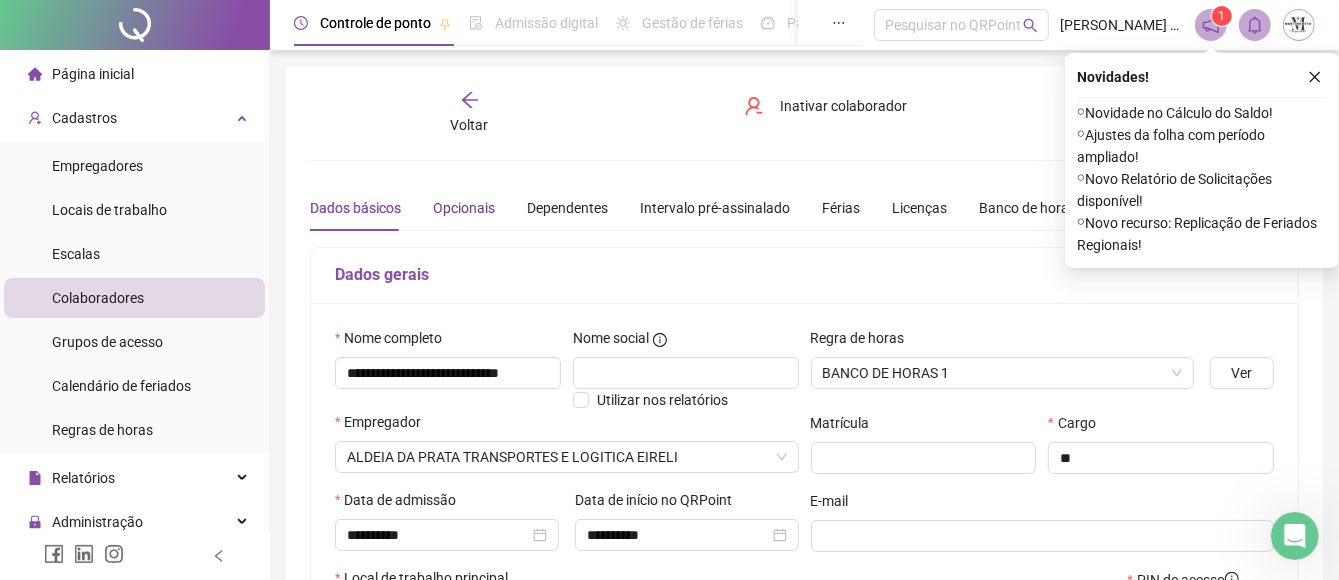 click on "Opcionais" at bounding box center (464, 208) 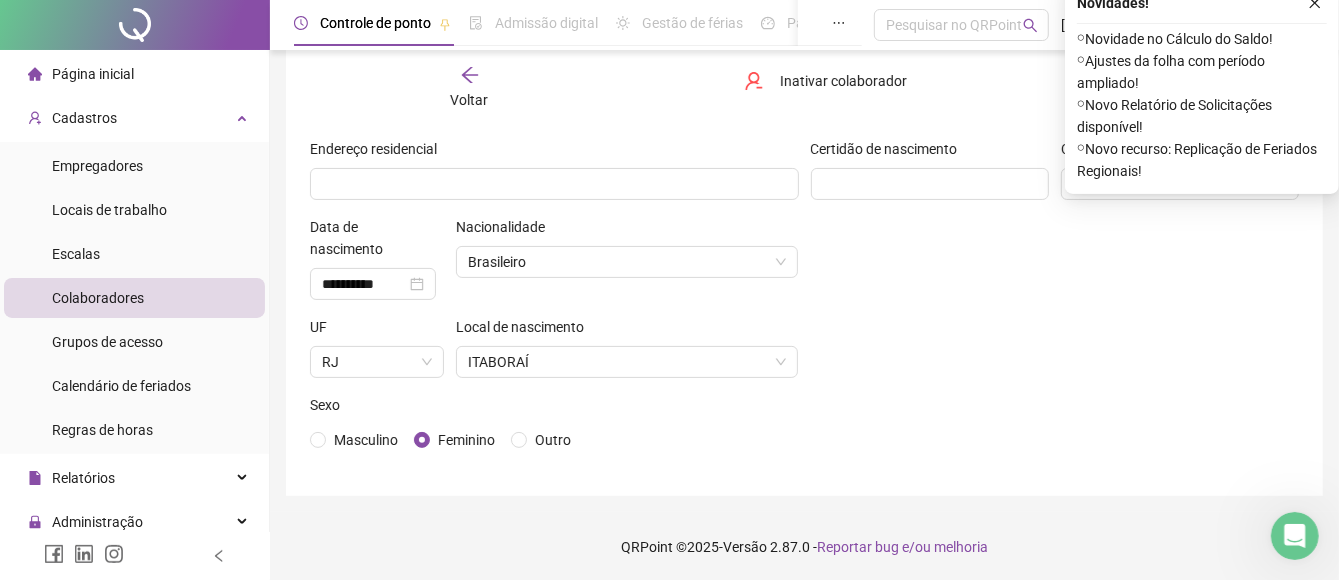 scroll, scrollTop: 0, scrollLeft: 0, axis: both 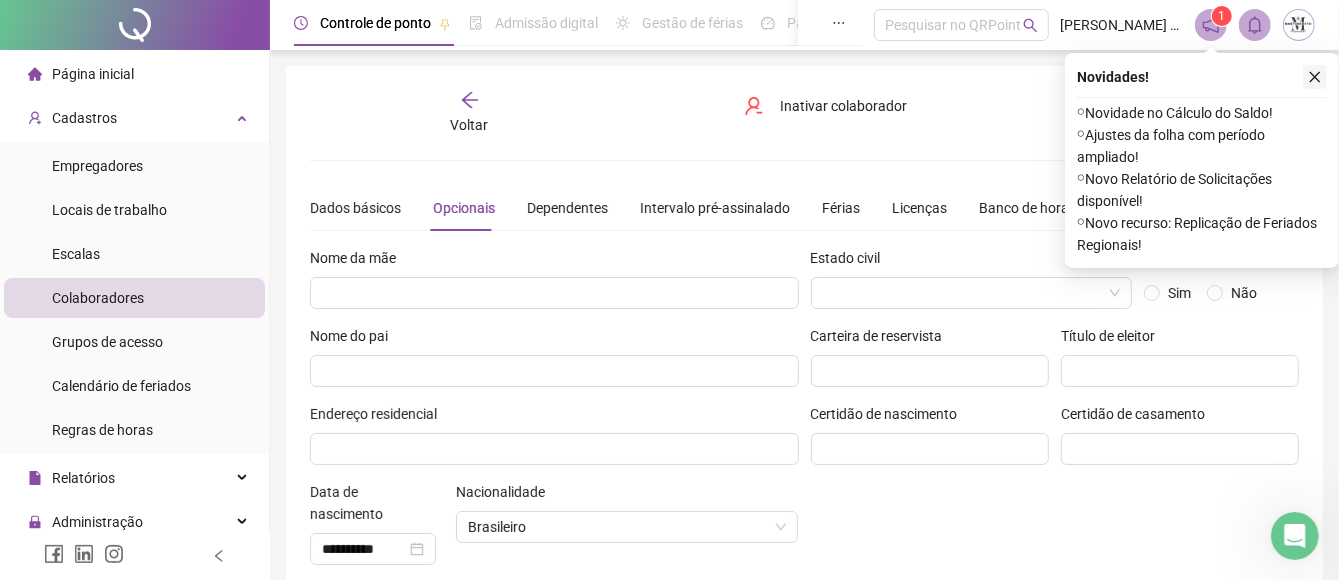 click 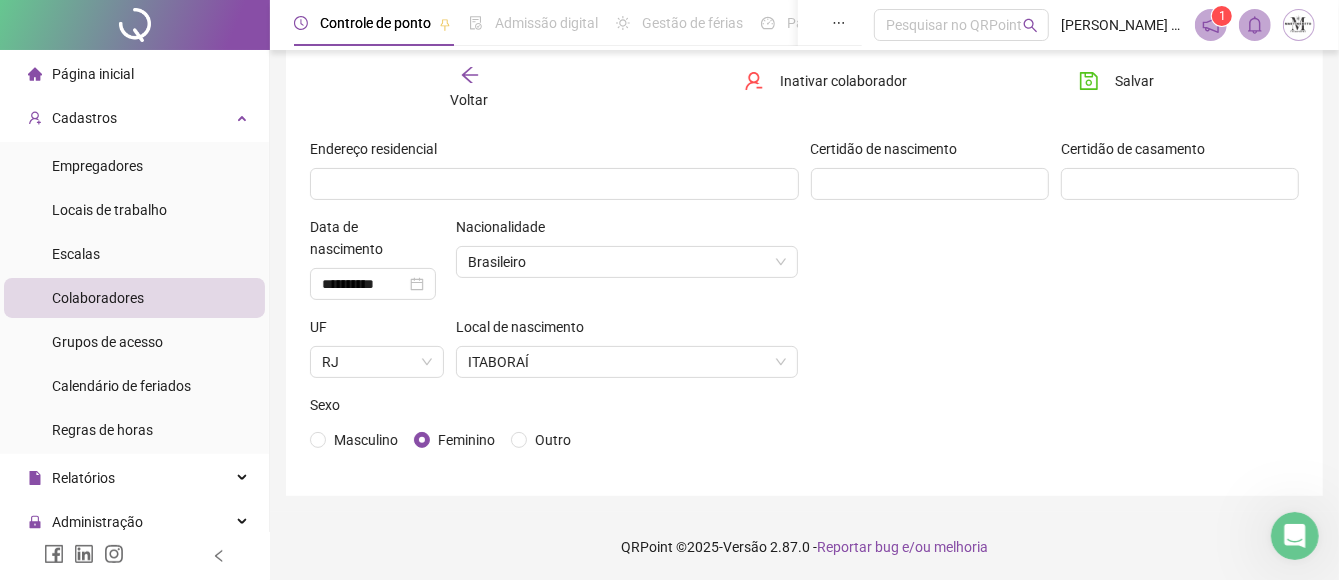 scroll, scrollTop: 0, scrollLeft: 0, axis: both 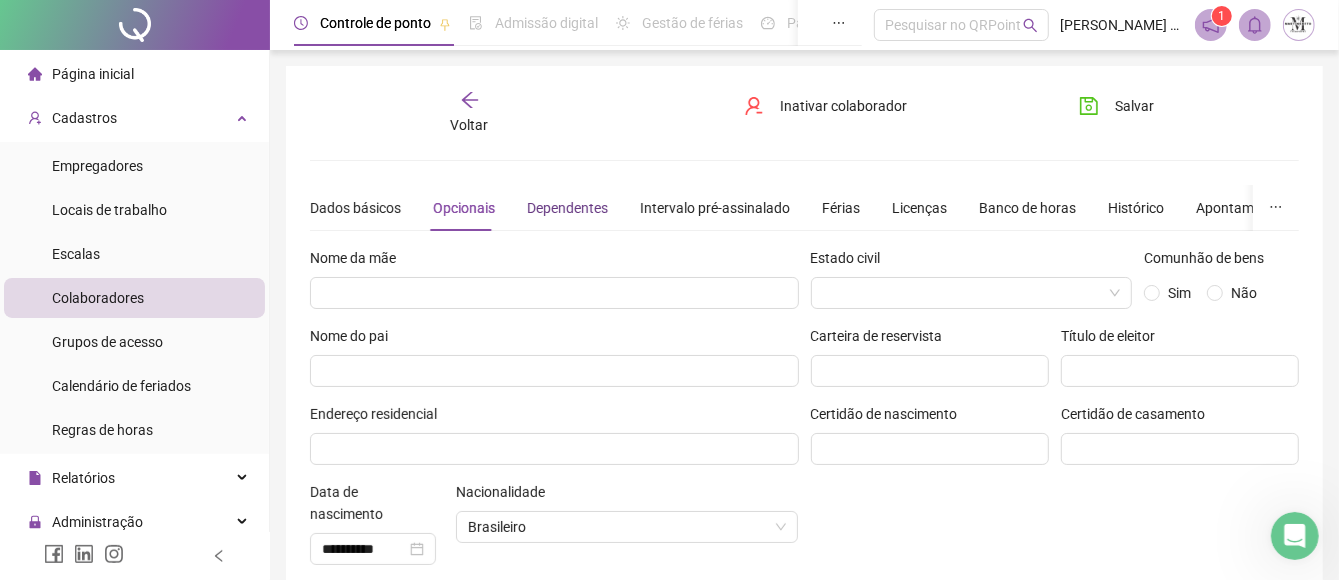 click on "Dependentes" at bounding box center [567, 208] 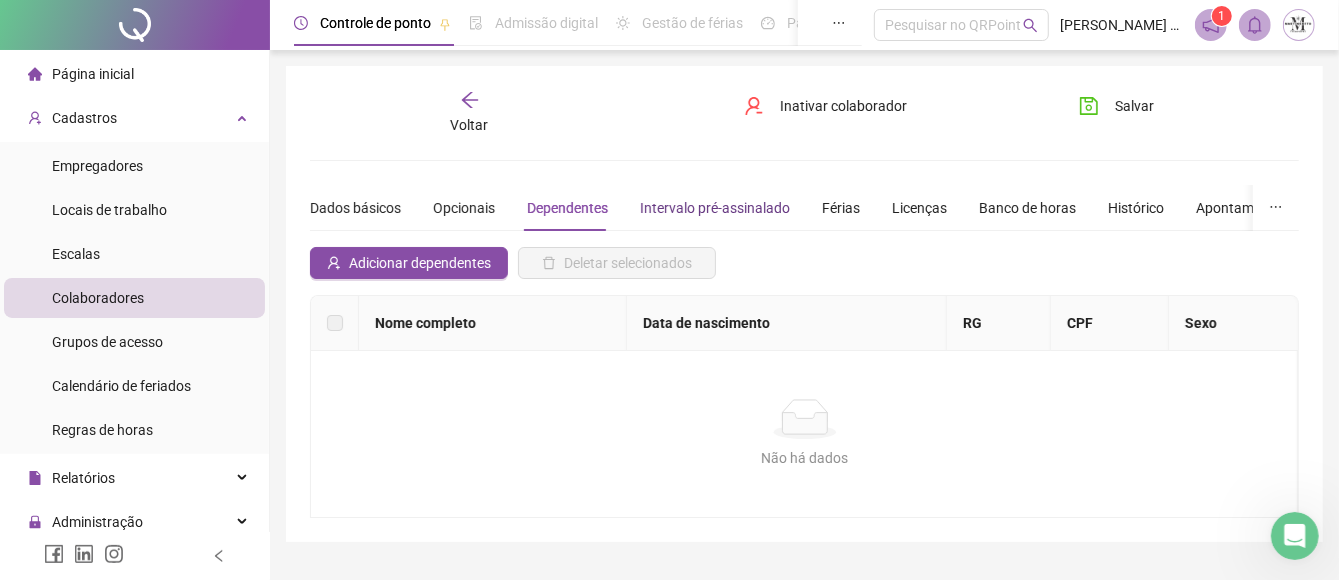 click on "Intervalo pré-assinalado" at bounding box center (715, 208) 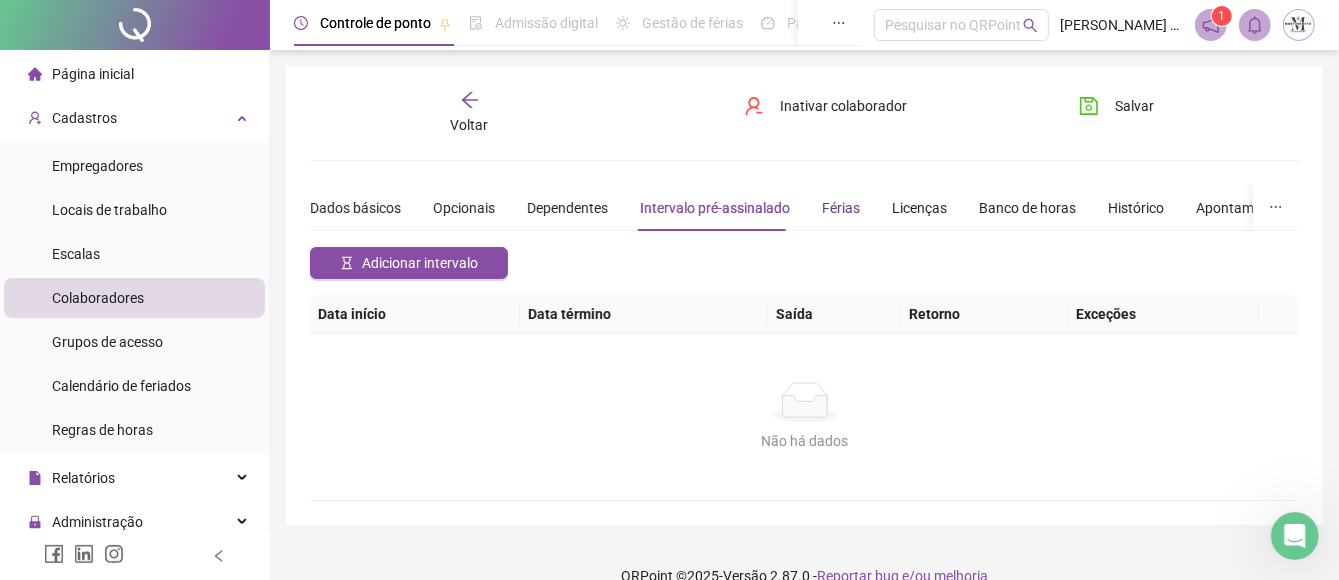 click on "Férias" at bounding box center [841, 208] 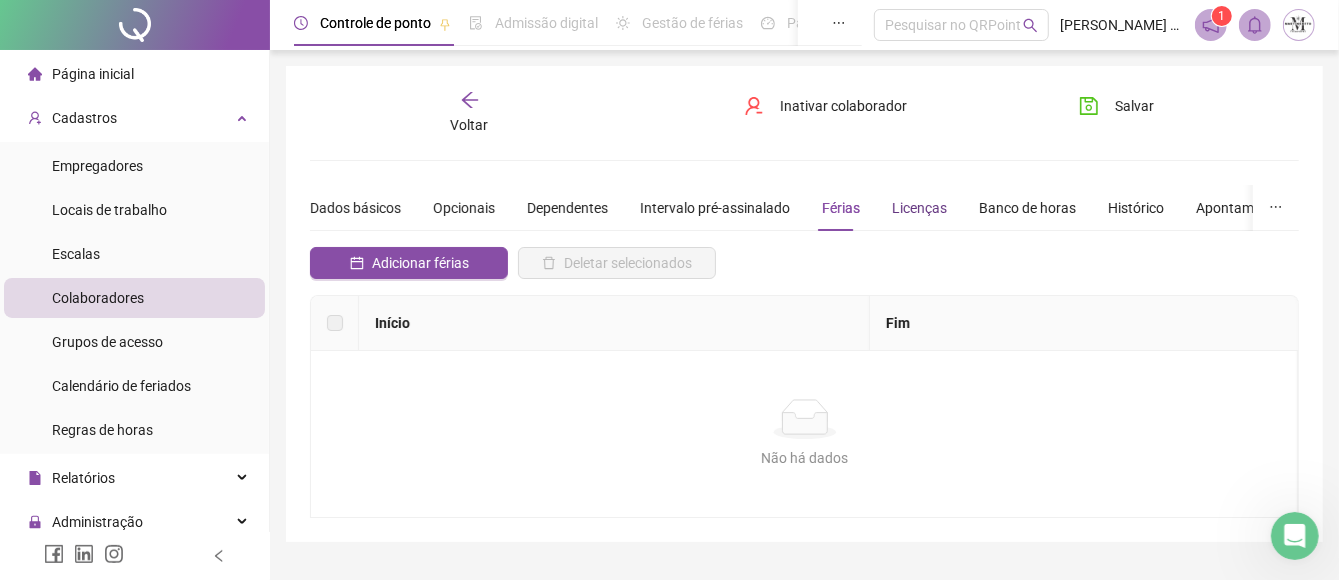 click on "Licenças" at bounding box center (919, 208) 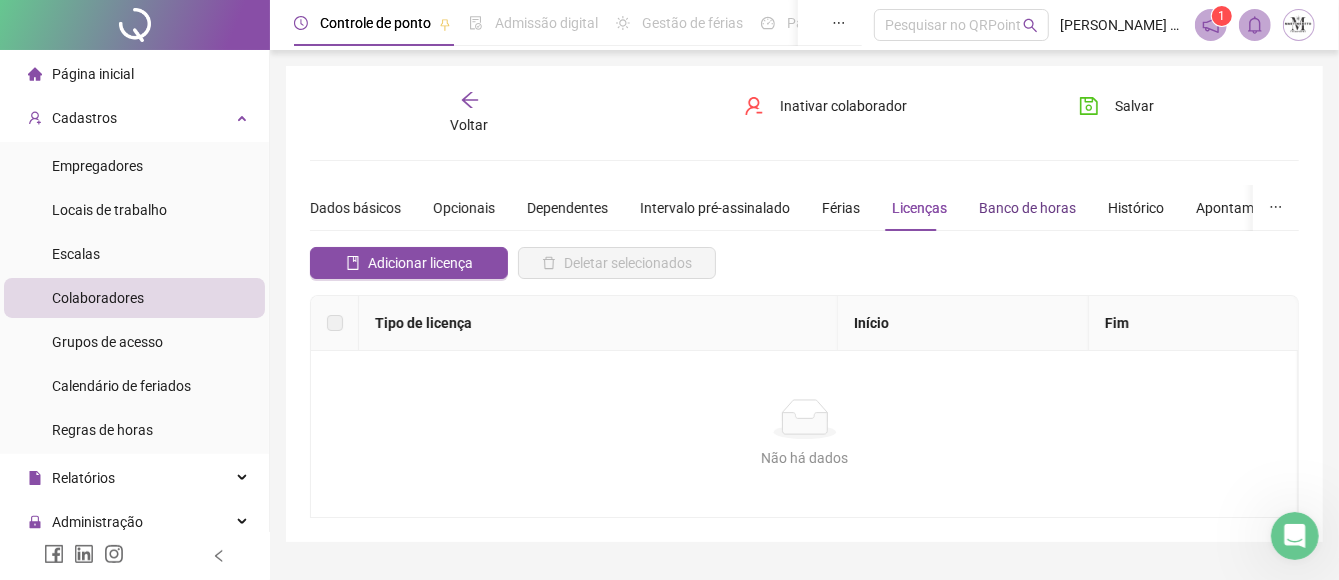 click on "Banco de horas" at bounding box center [1027, 208] 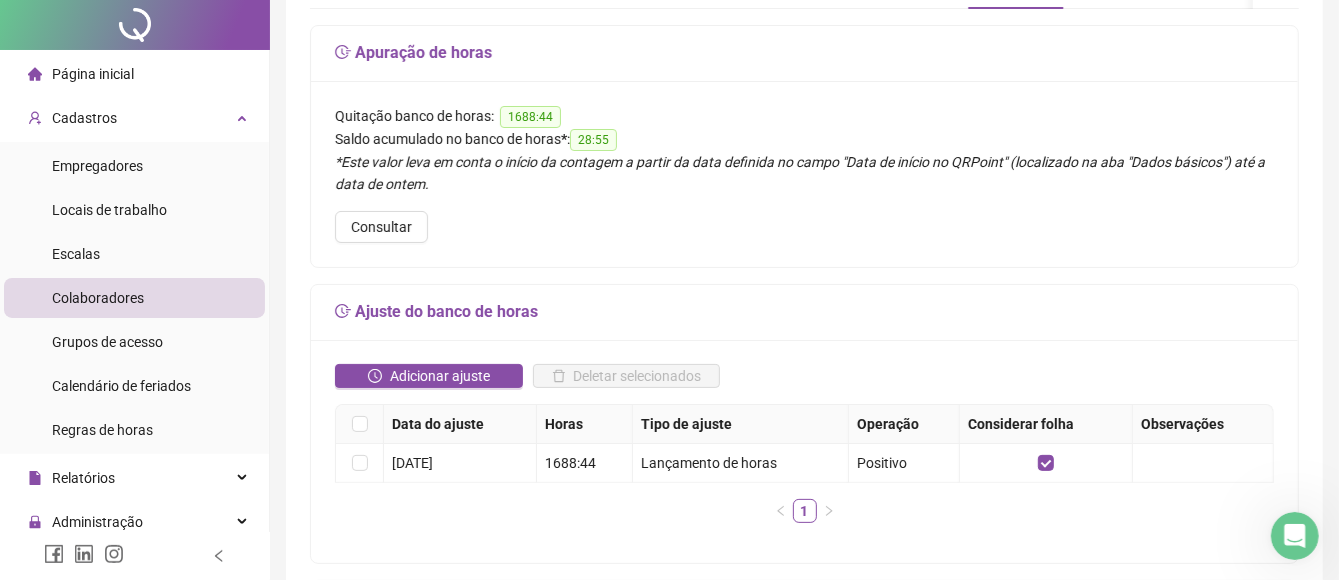 scroll, scrollTop: 0, scrollLeft: 0, axis: both 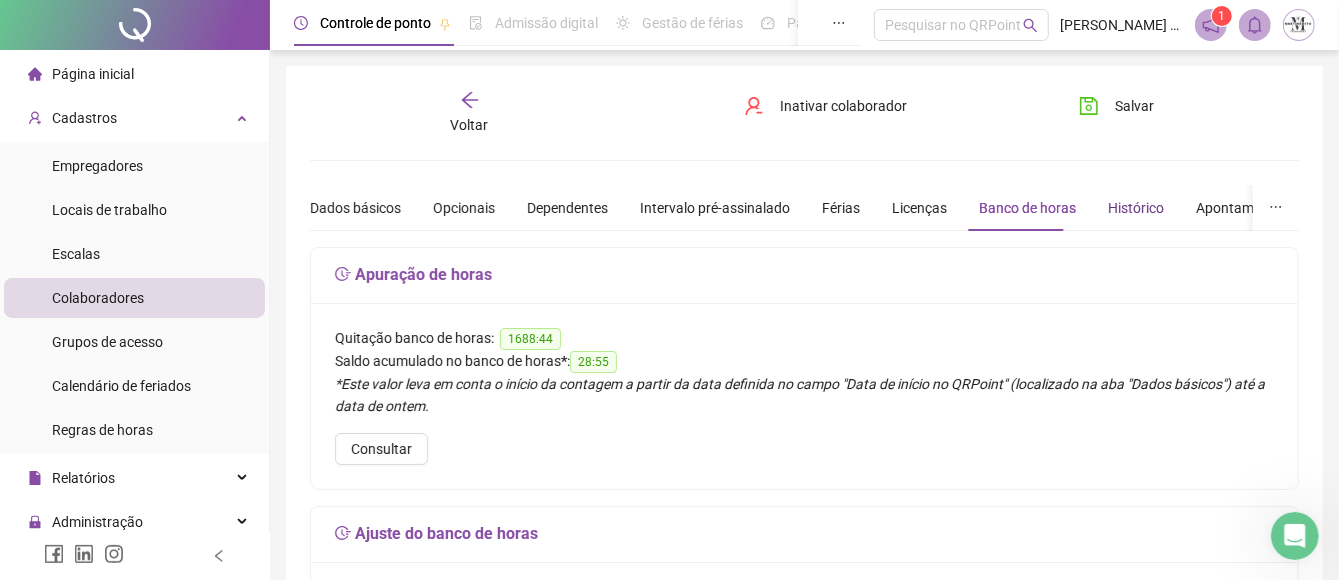 click on "Histórico" at bounding box center [1136, 208] 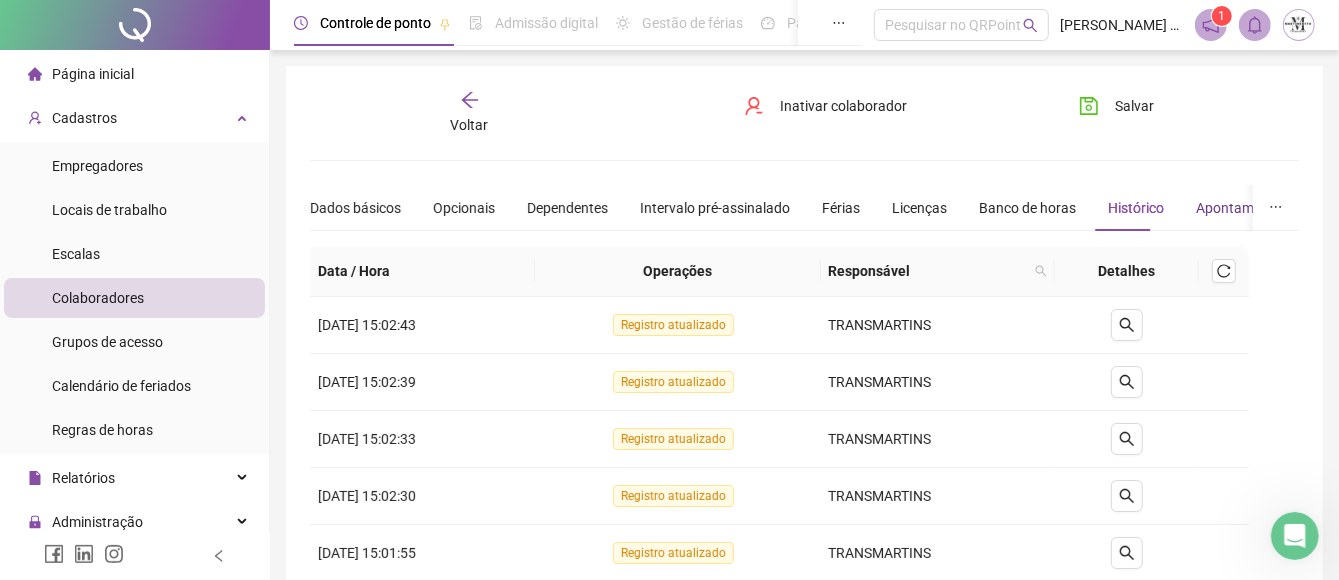 click on "Apontamentos" at bounding box center [1242, 208] 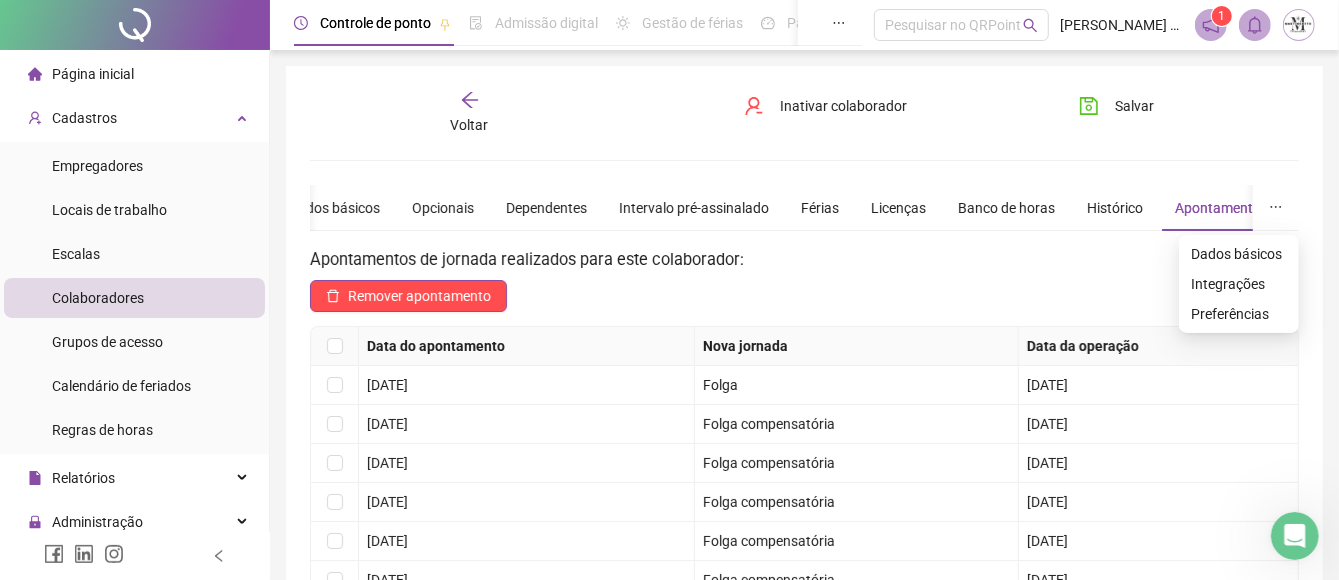 click 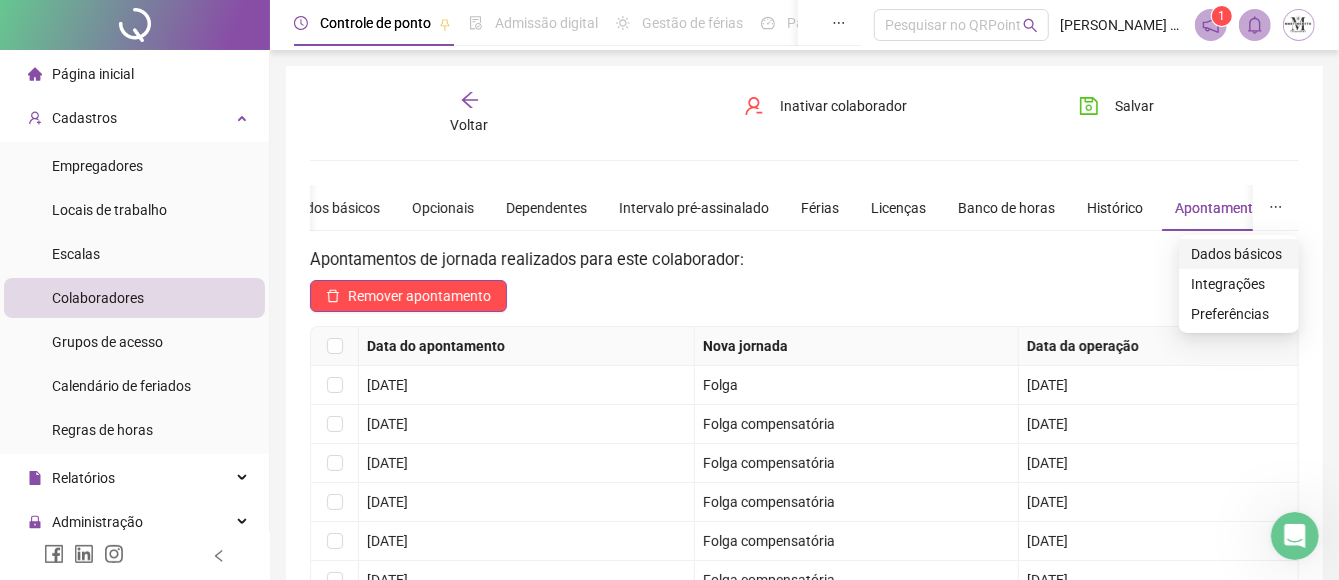 click on "Dados básicos" at bounding box center [1239, 254] 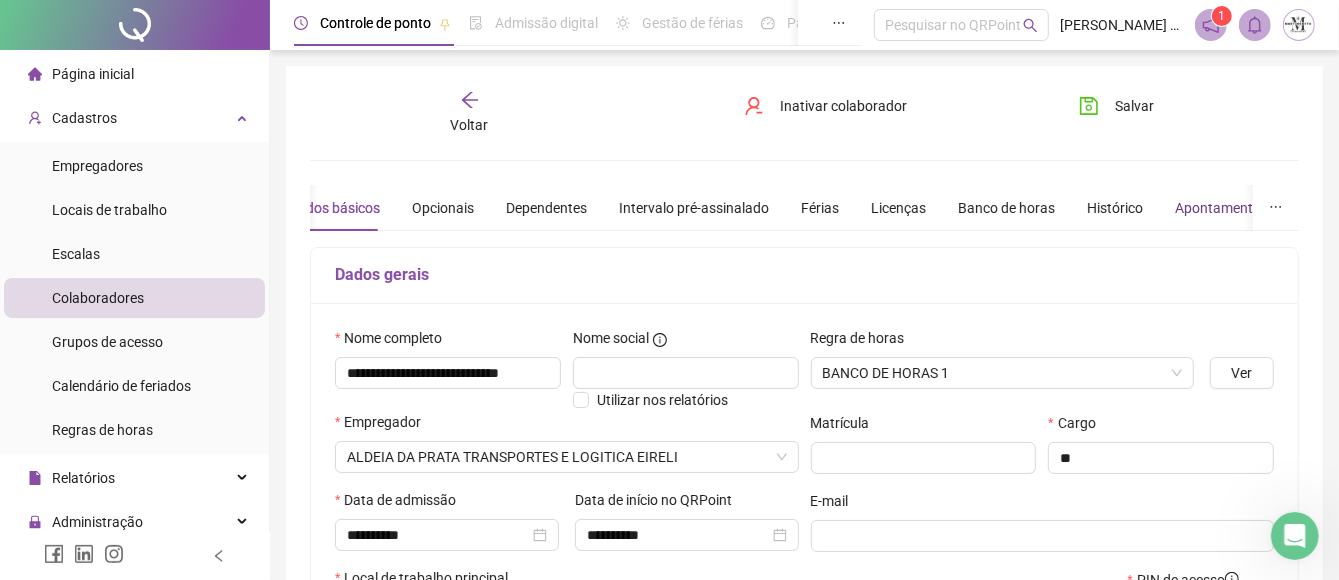 click on "Apontamentos" at bounding box center (1221, 208) 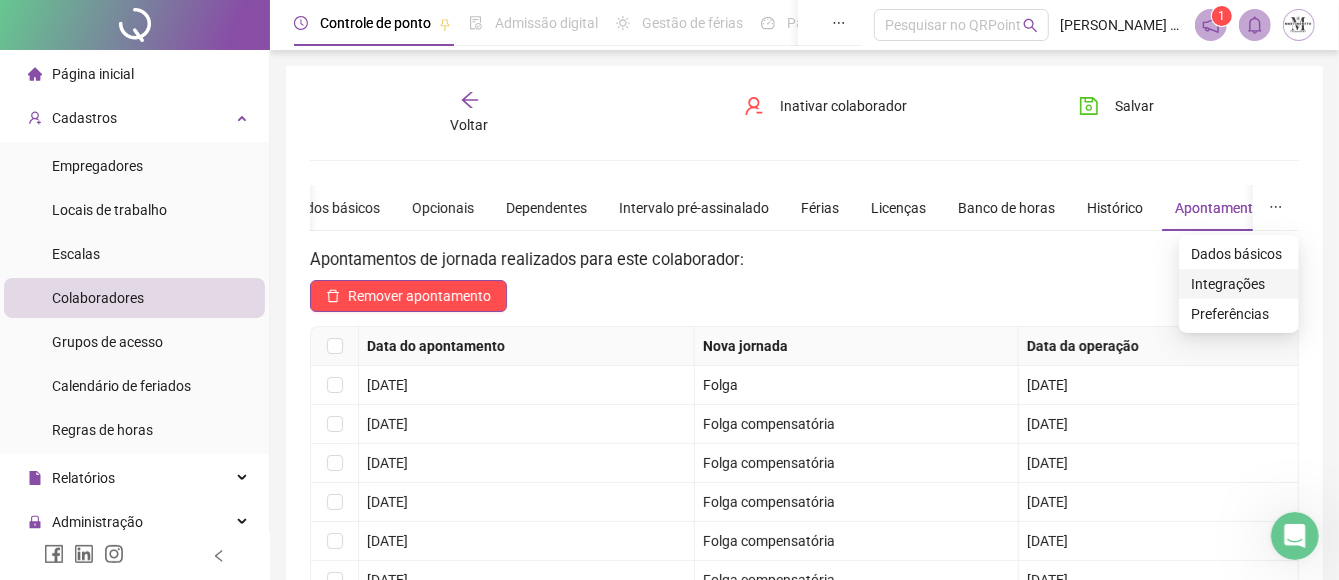 click on "Integrações" at bounding box center [1239, 284] 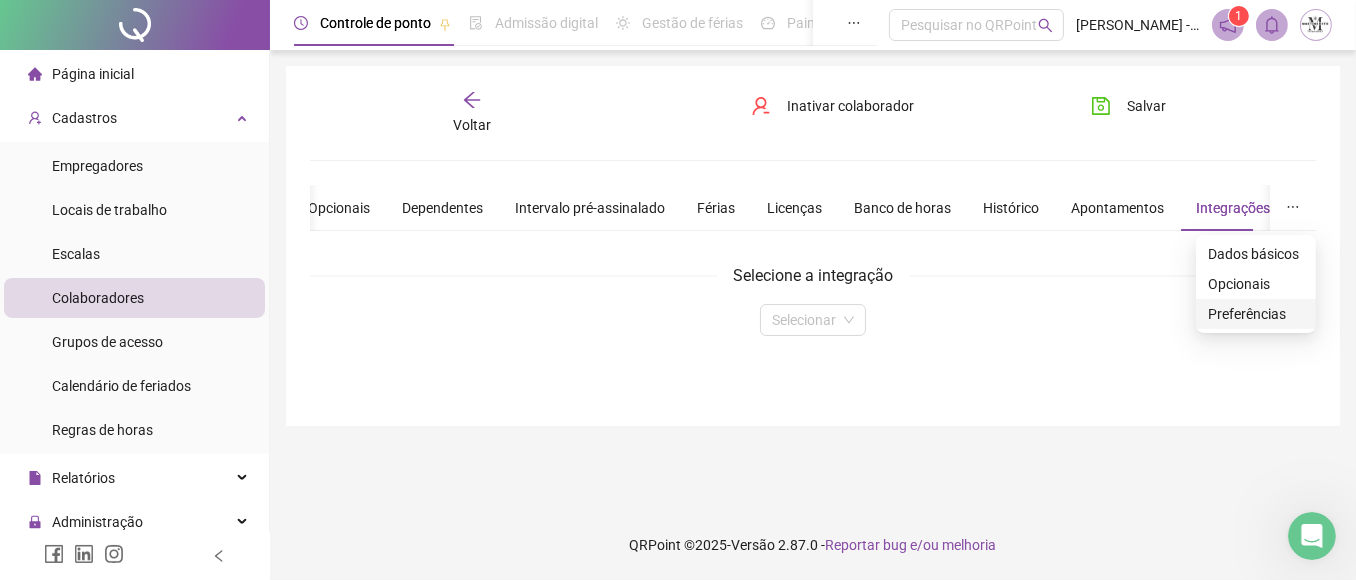 click on "Preferências" at bounding box center [1256, 314] 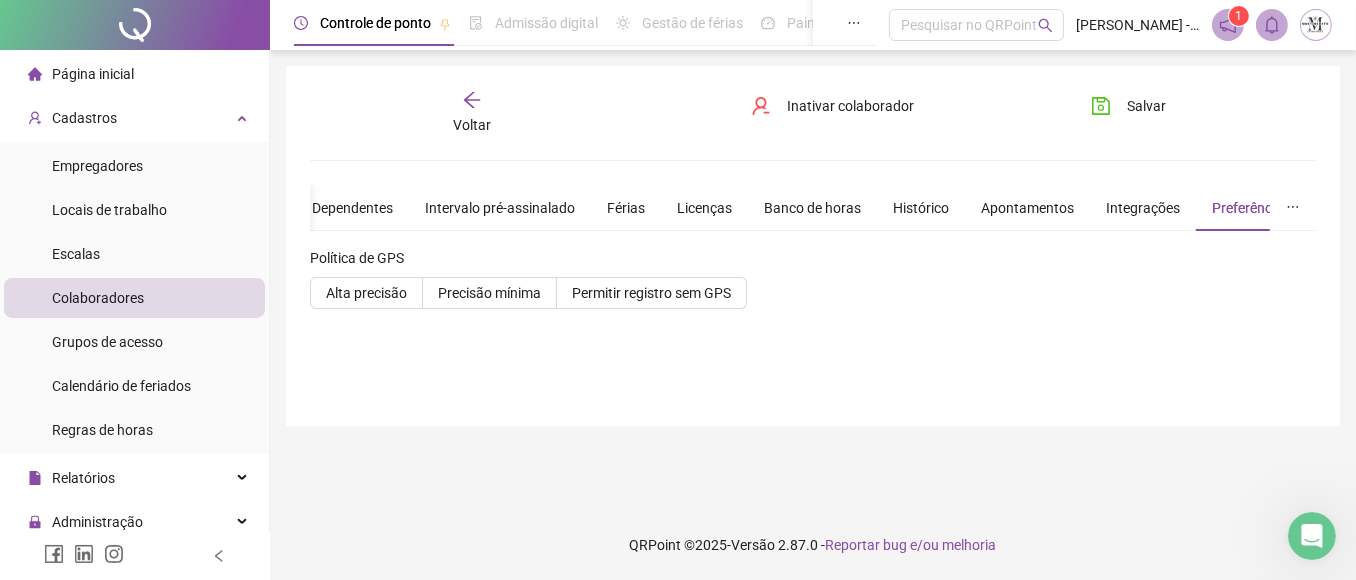 click on "Página inicial" at bounding box center [93, 74] 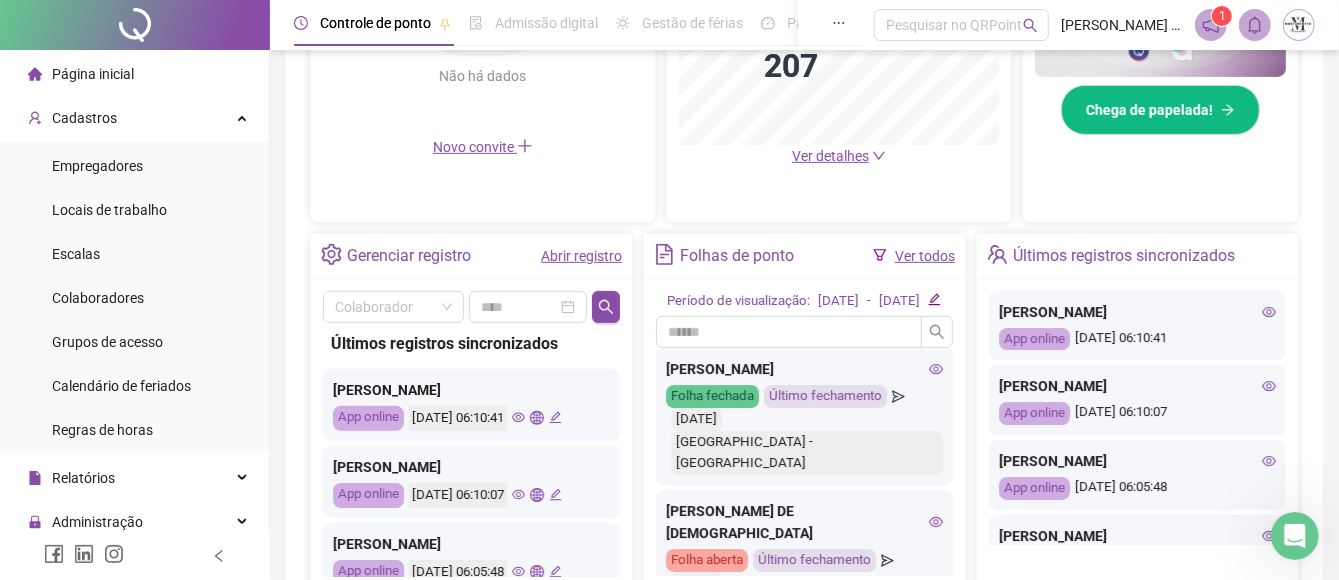 scroll, scrollTop: 666, scrollLeft: 0, axis: vertical 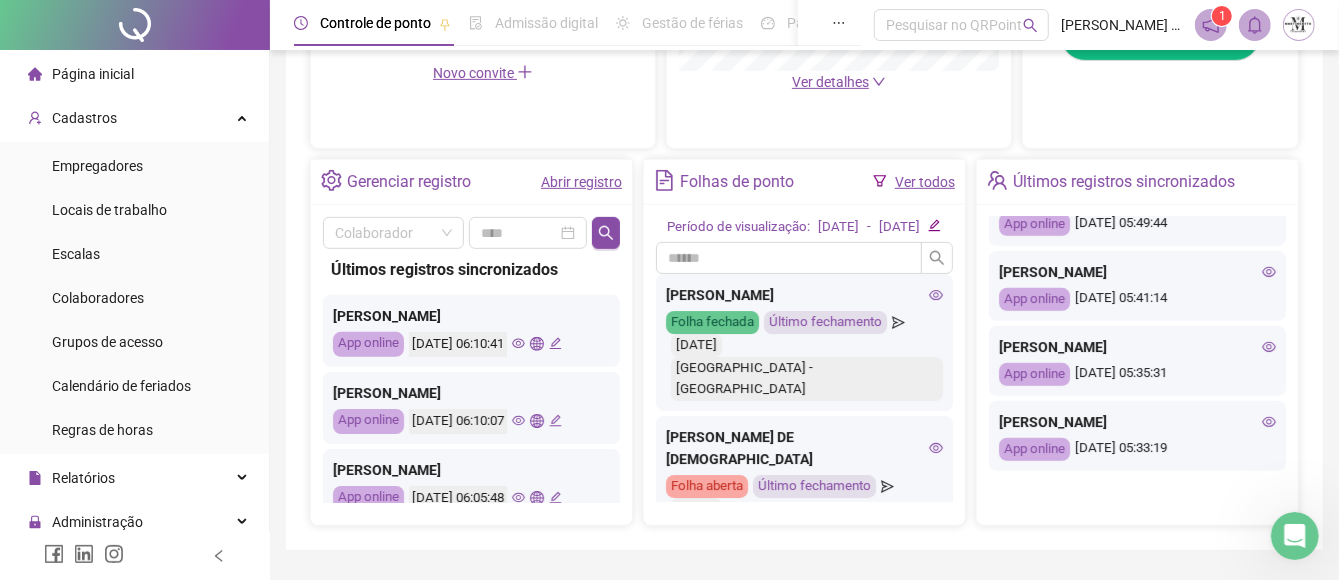 click 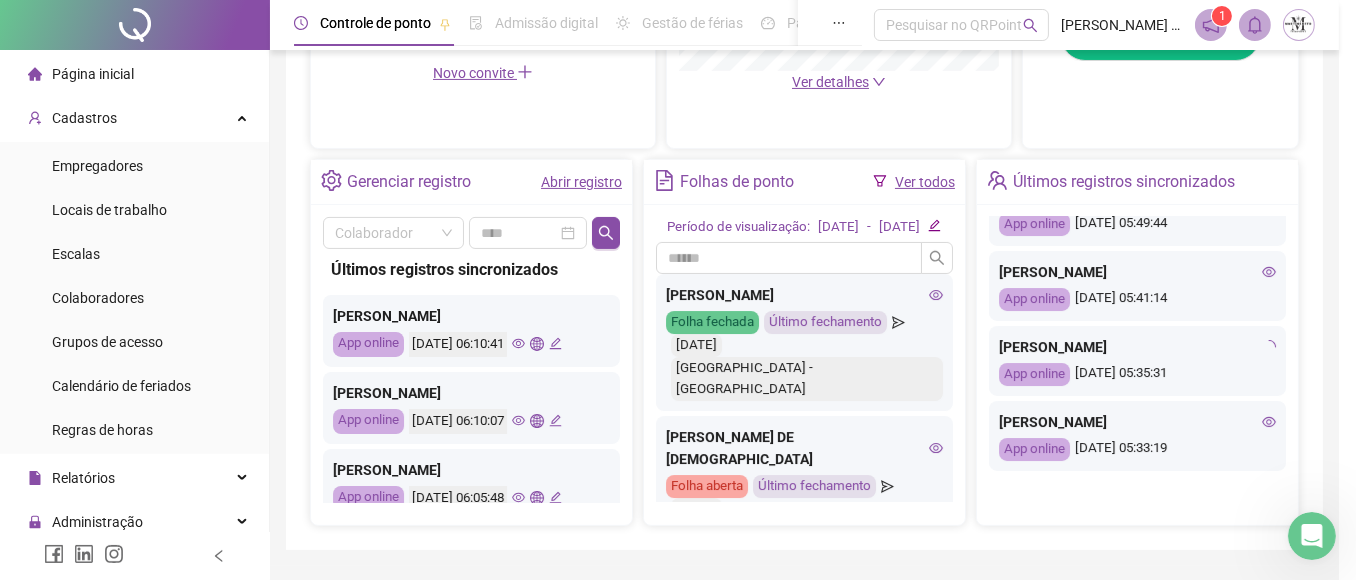 type on "**********" 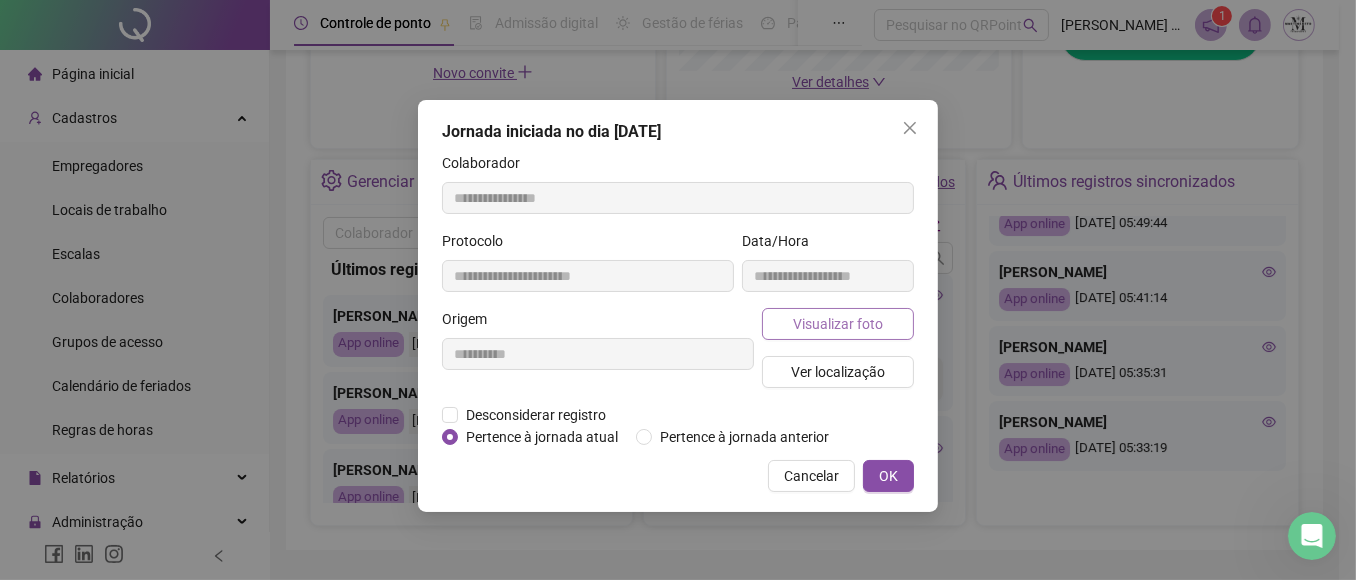 click on "Visualizar foto" at bounding box center (838, 324) 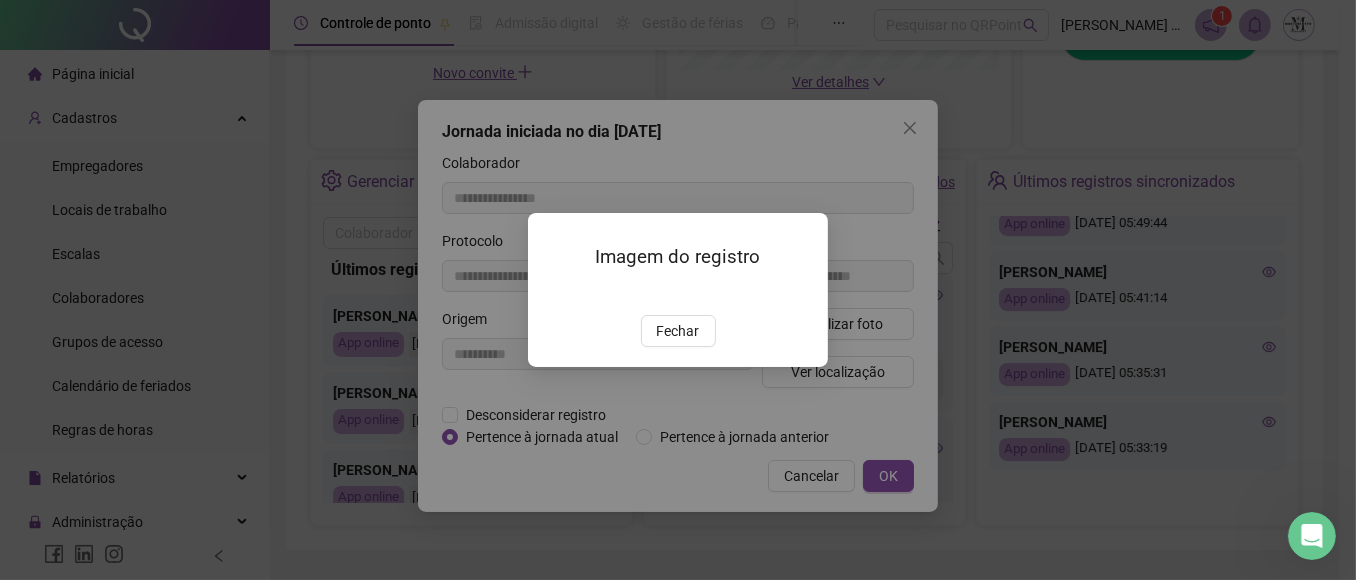 drag, startPoint x: 689, startPoint y: 443, endPoint x: 833, endPoint y: 463, distance: 145.38225 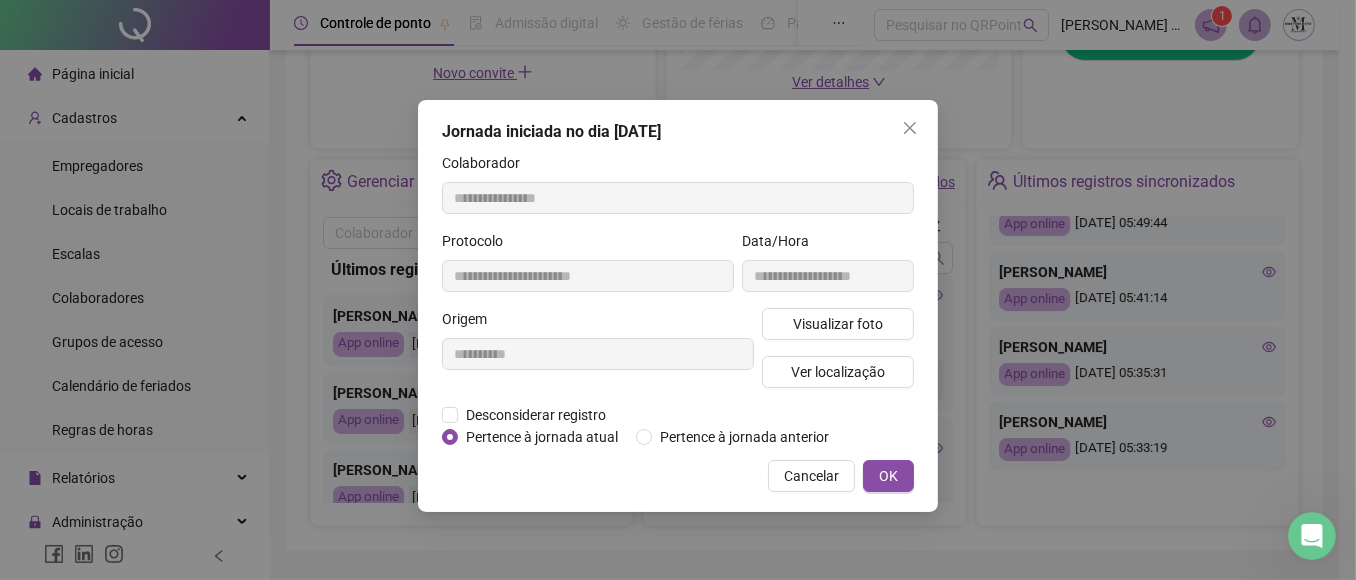 click on "Cancelar" at bounding box center [811, 476] 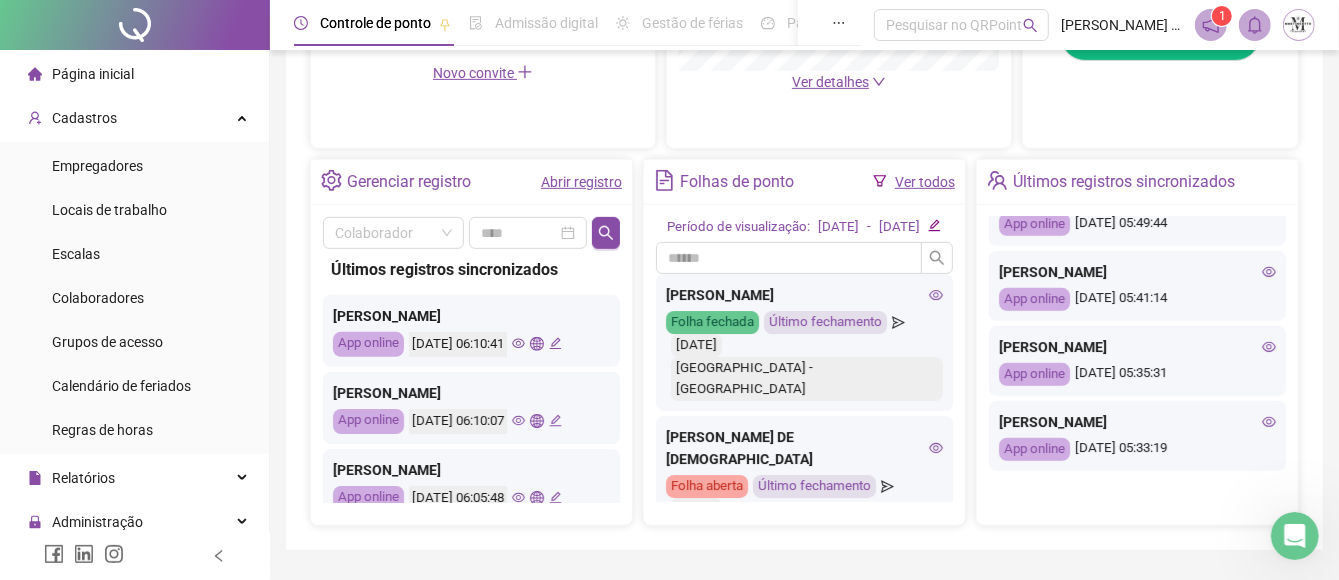 click 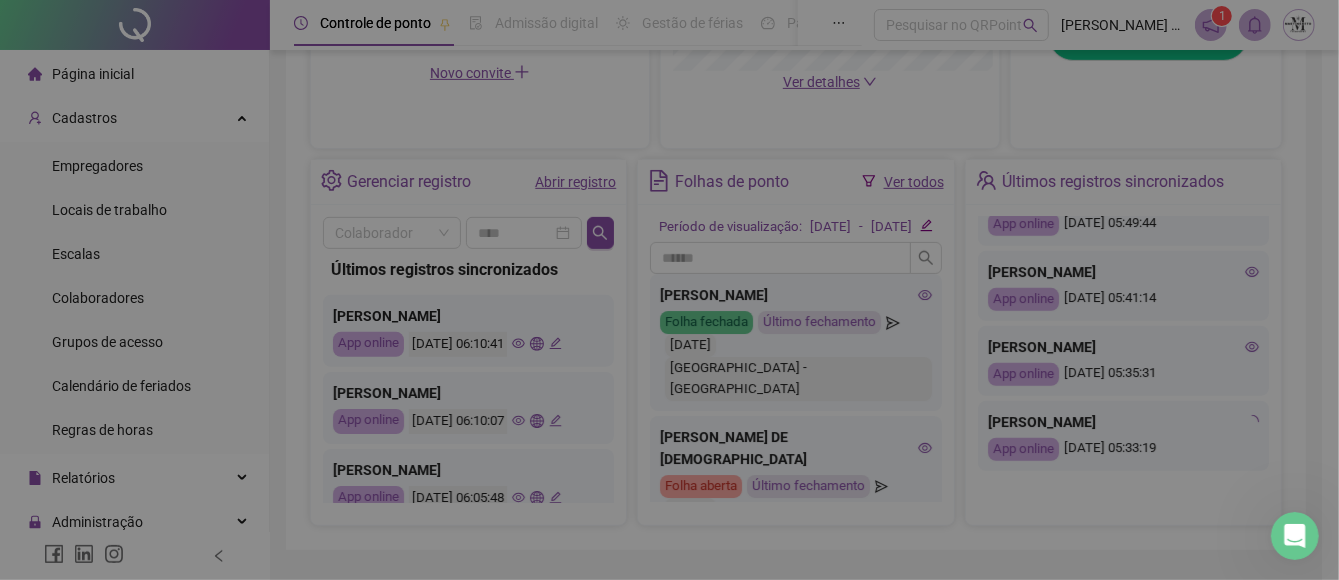 type on "**********" 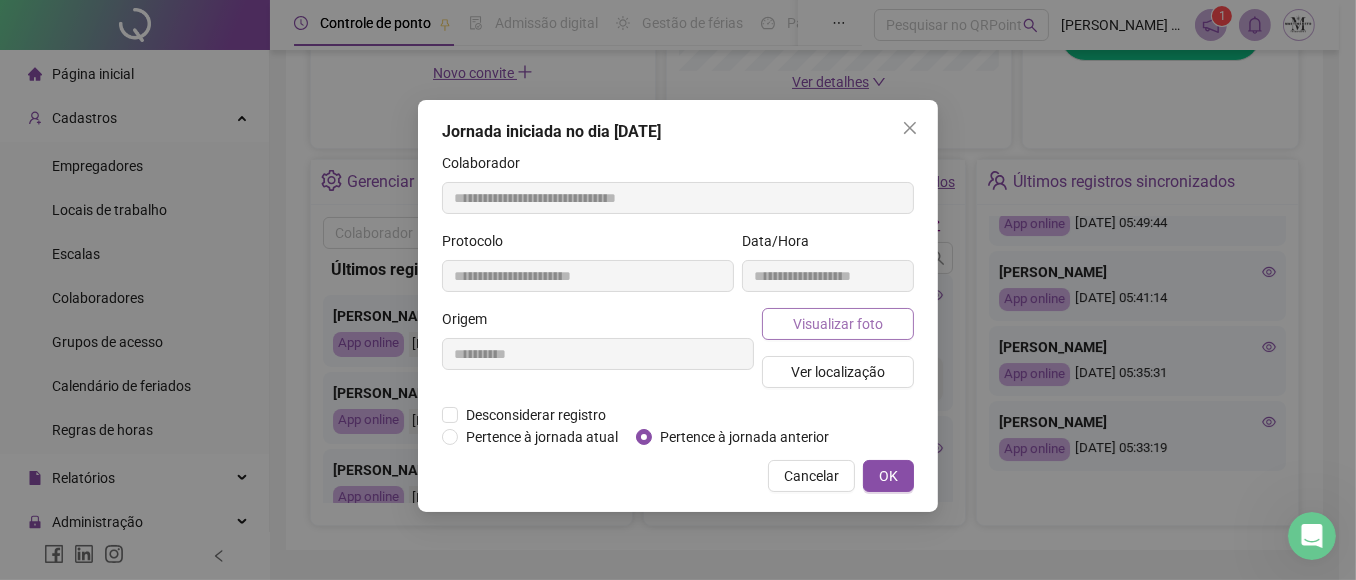 click on "Visualizar foto" at bounding box center [838, 324] 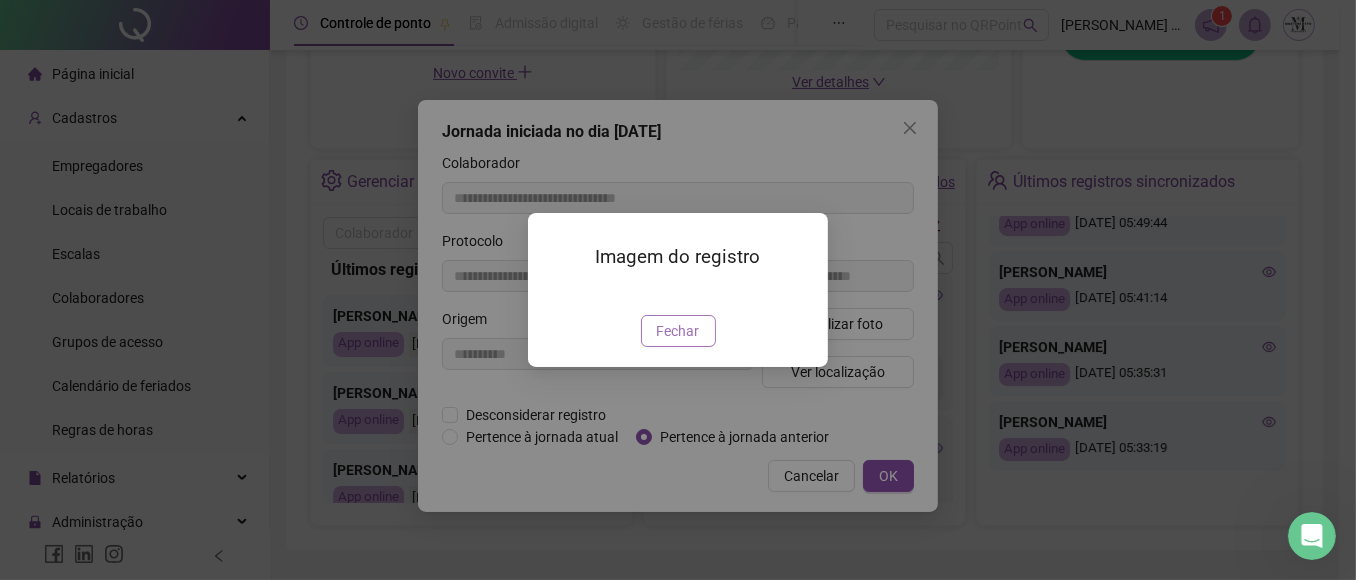 click on "Fechar" at bounding box center [678, 331] 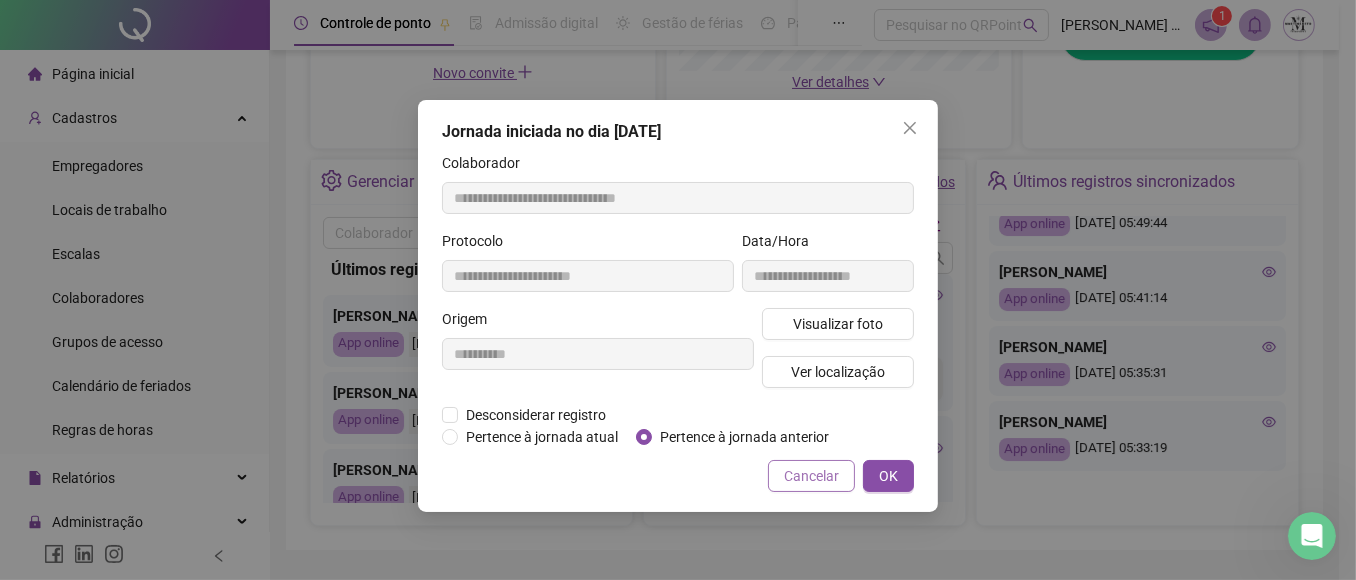 click on "Cancelar" at bounding box center [811, 476] 